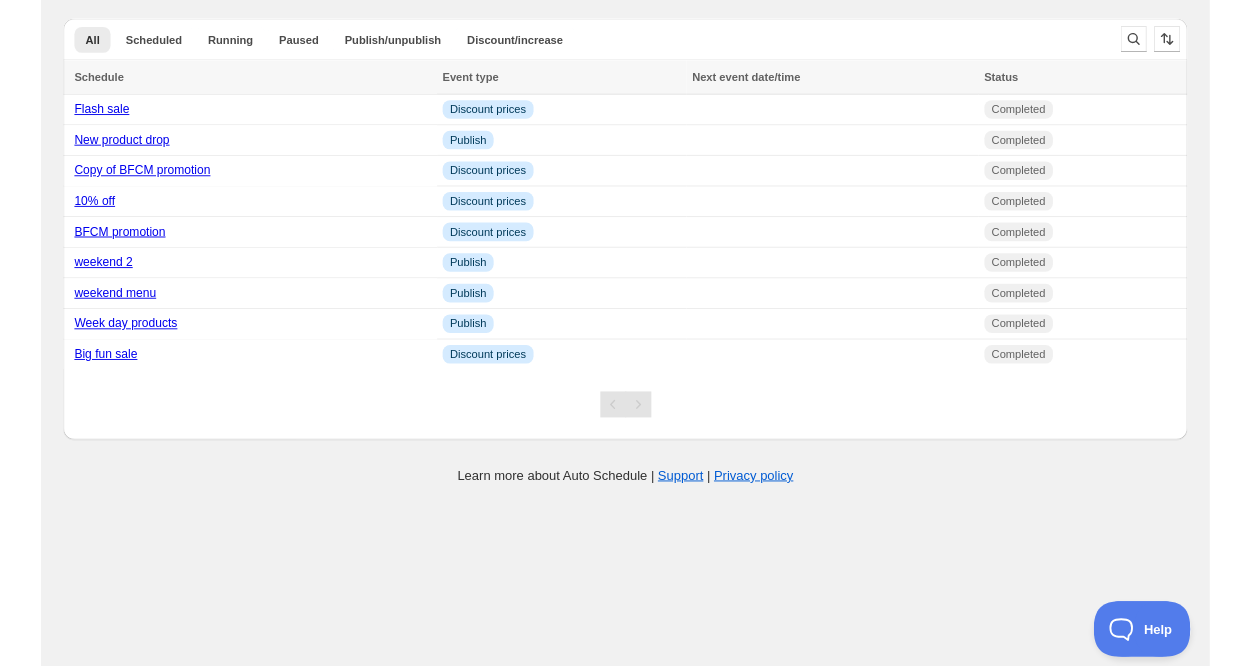 scroll, scrollTop: 0, scrollLeft: 0, axis: both 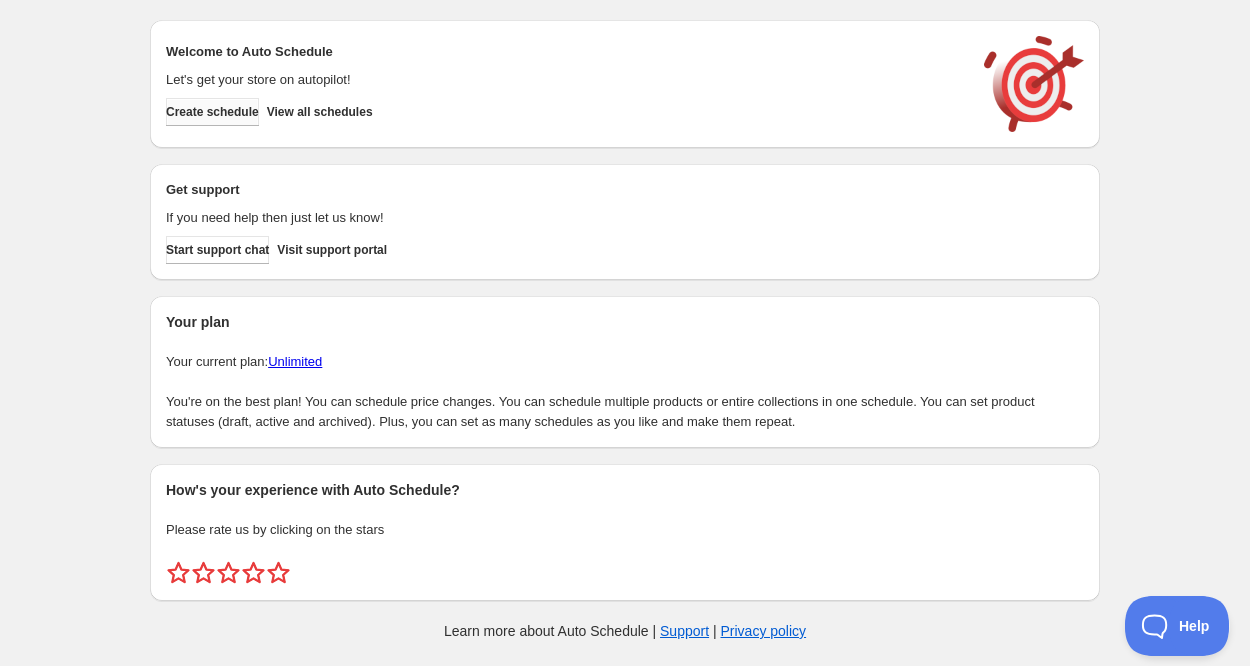 click on "Create schedule" at bounding box center (212, 112) 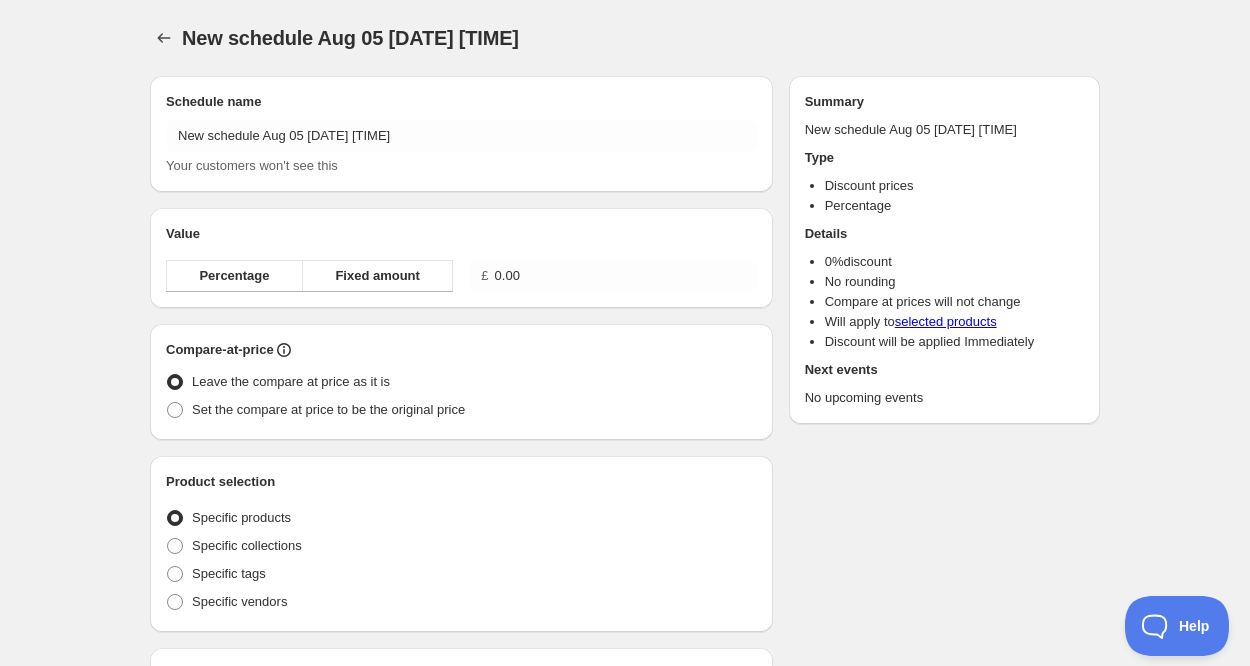 radio on "true" 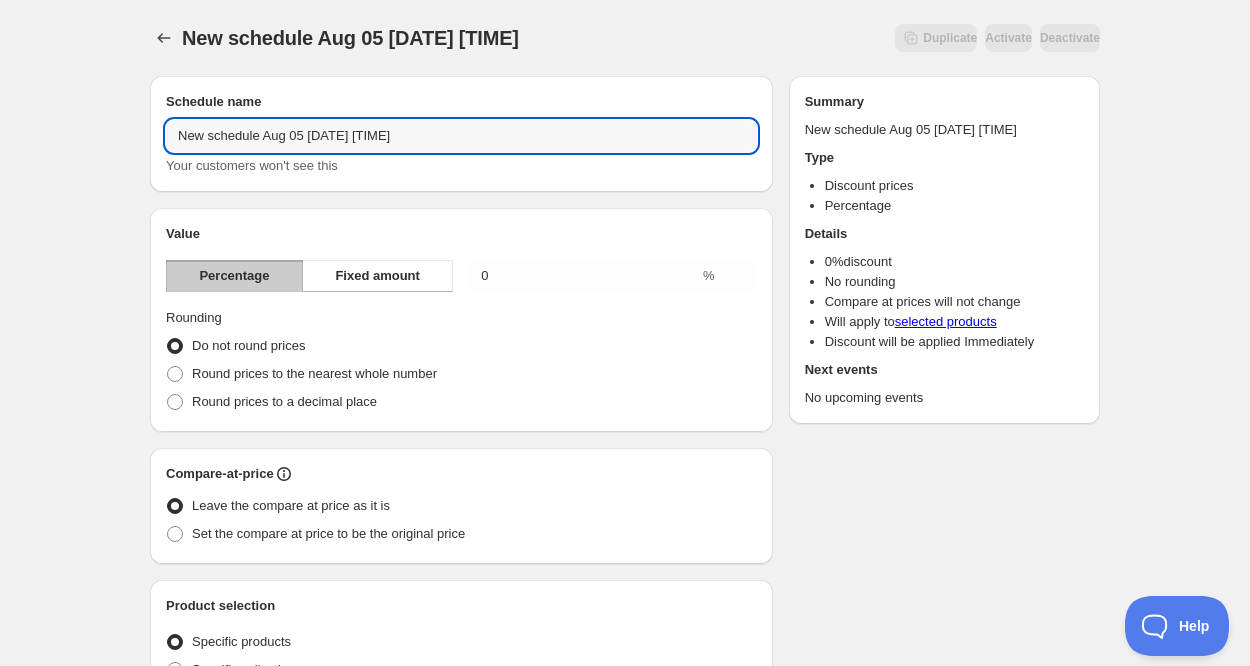 drag, startPoint x: 457, startPoint y: 139, endPoint x: 118, endPoint y: 153, distance: 339.28897 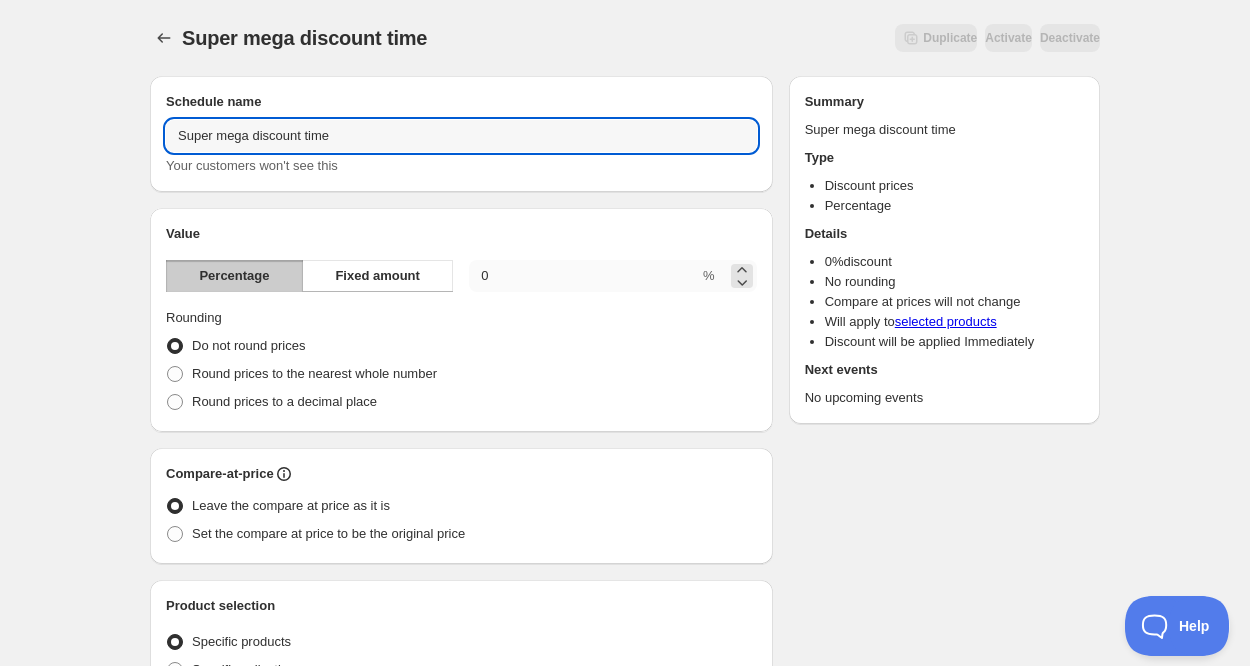 type on "Super mega discount time" 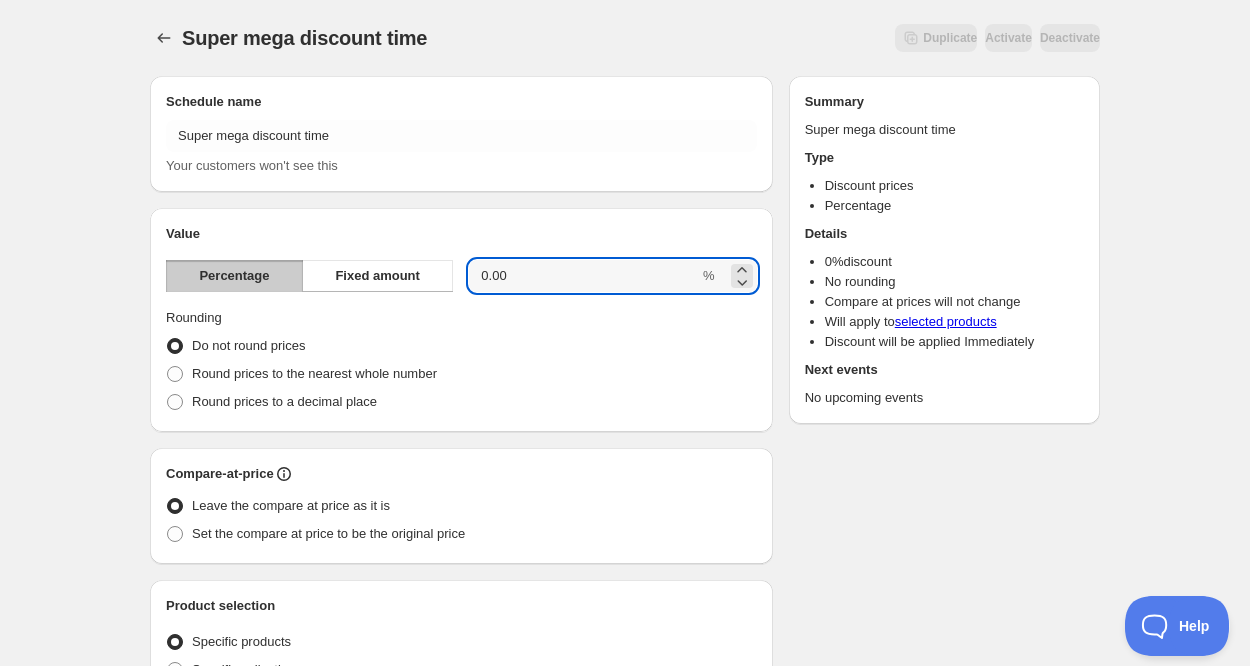 drag, startPoint x: 573, startPoint y: 265, endPoint x: 466, endPoint y: 281, distance: 108.18965 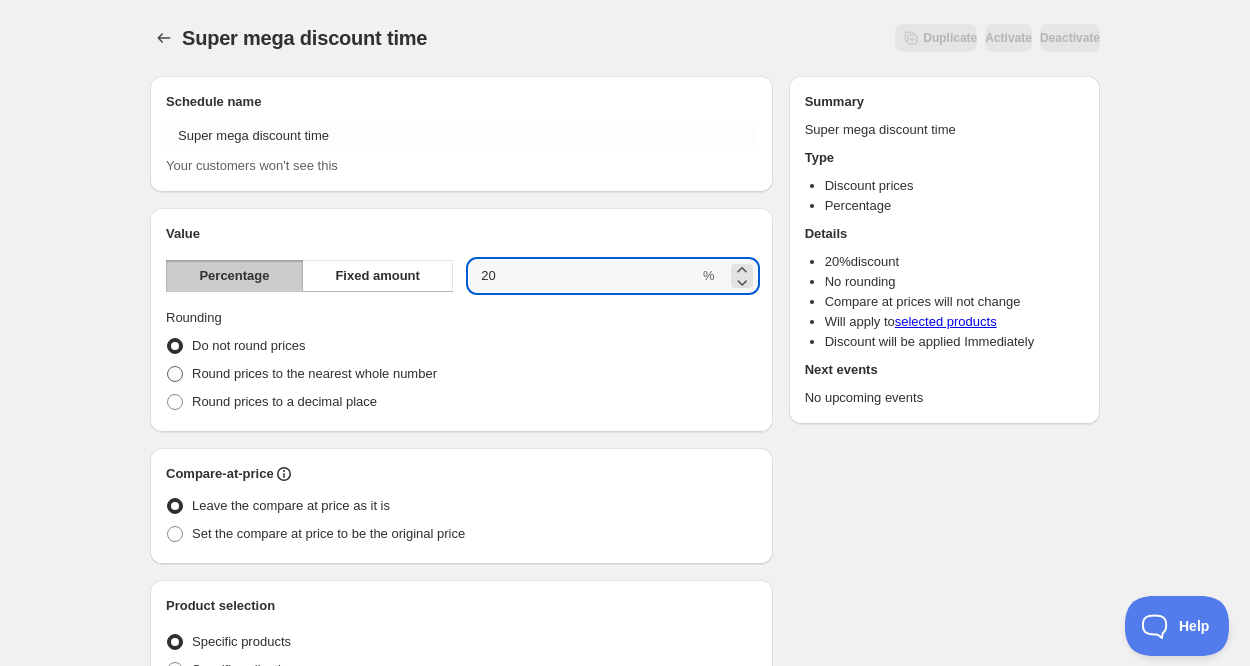 type on "20" 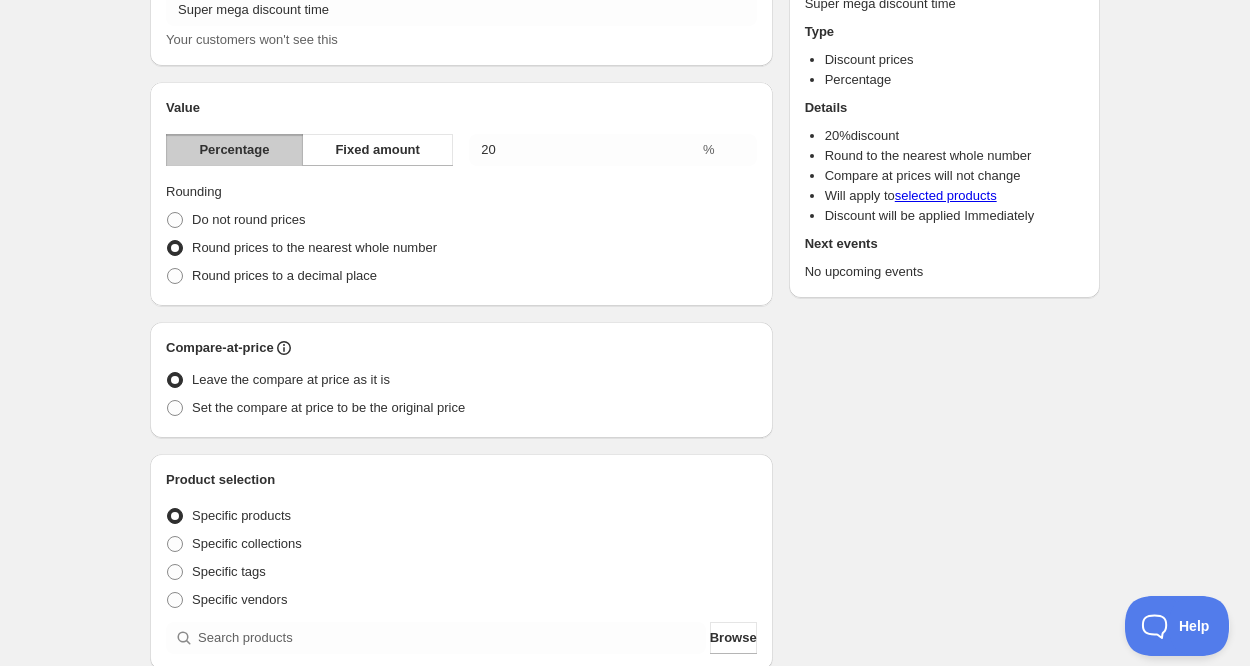 scroll, scrollTop: 185, scrollLeft: 0, axis: vertical 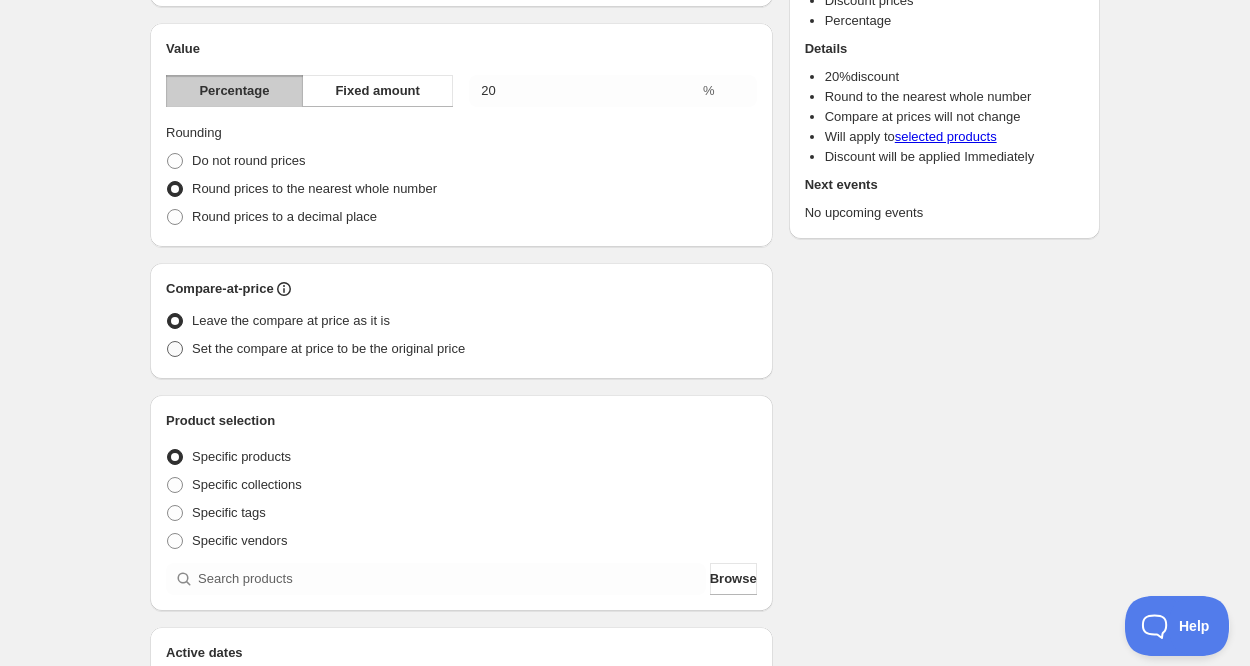 click on "Set the compare at price to be the original price" at bounding box center (328, 348) 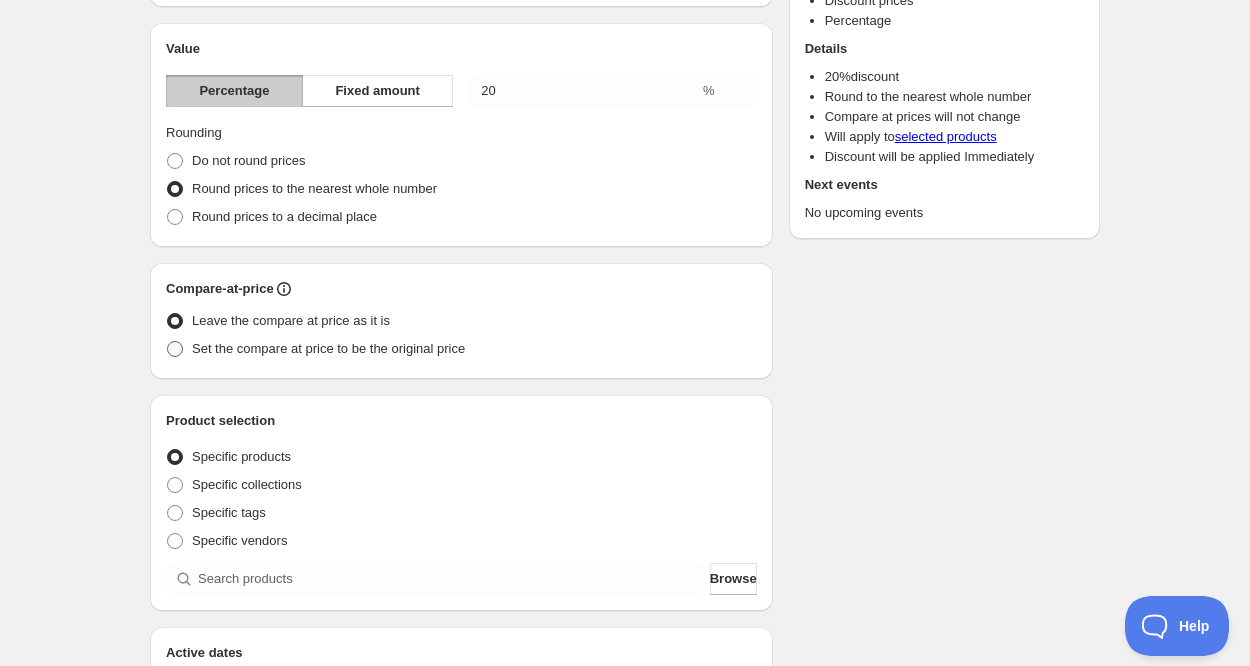 radio on "true" 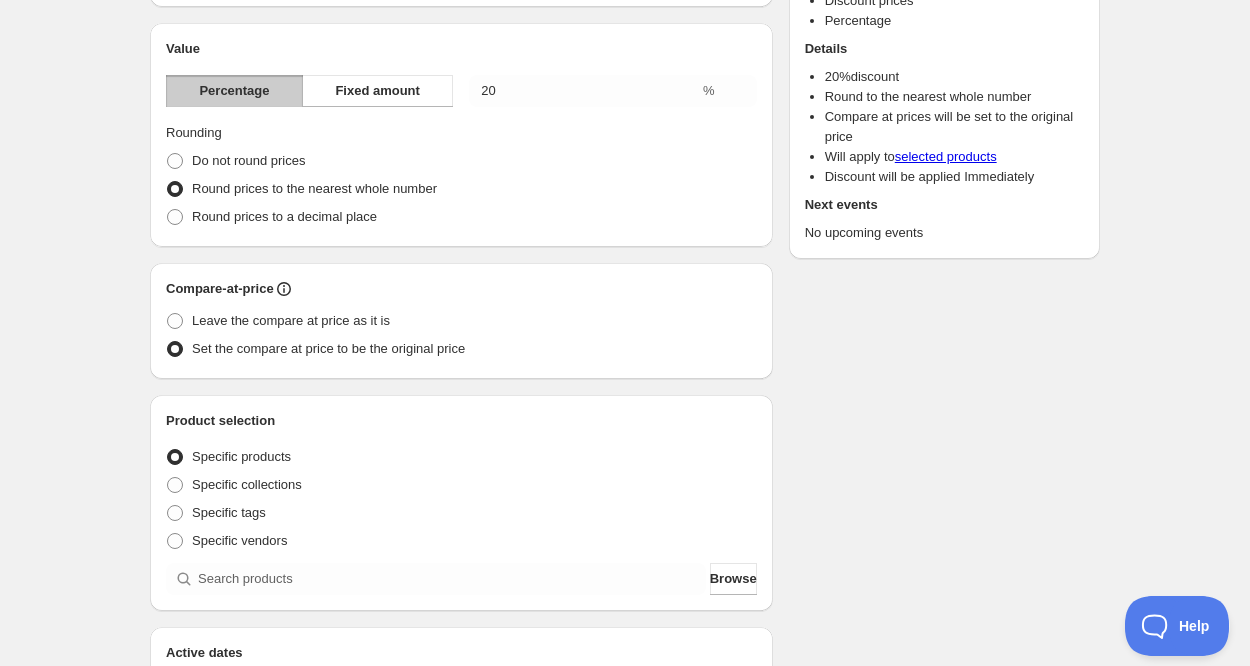 type on "New schedule Aug 05 [DATE] [TIME]" 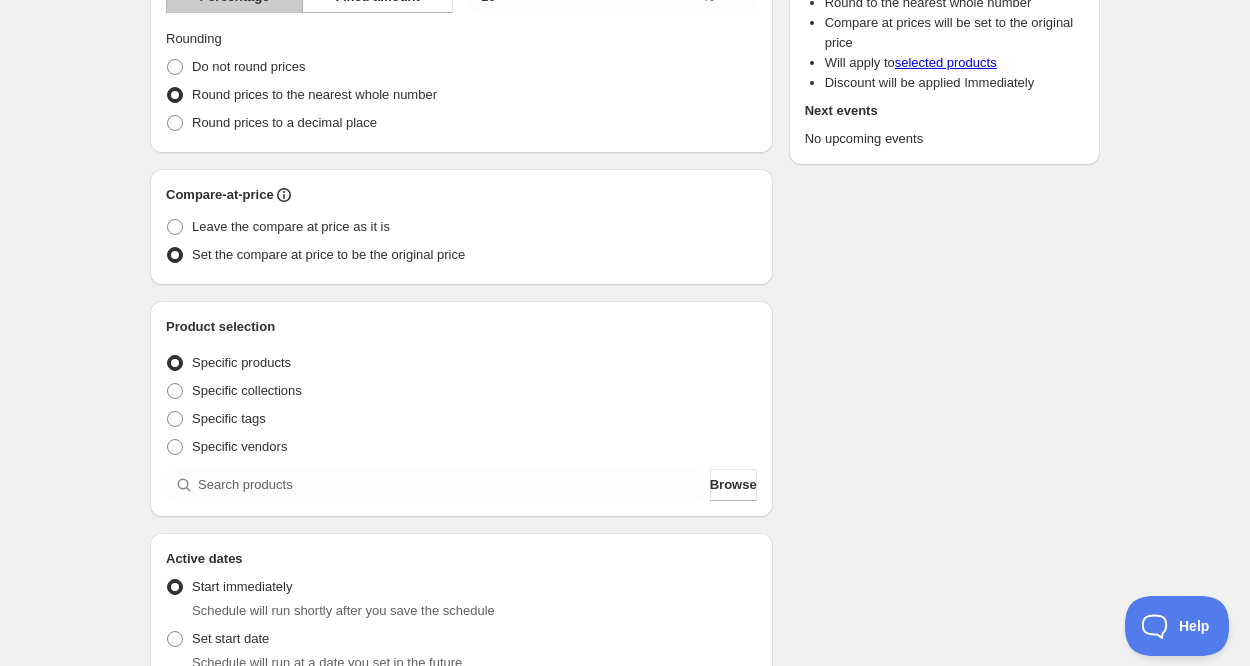 scroll, scrollTop: 290, scrollLeft: 0, axis: vertical 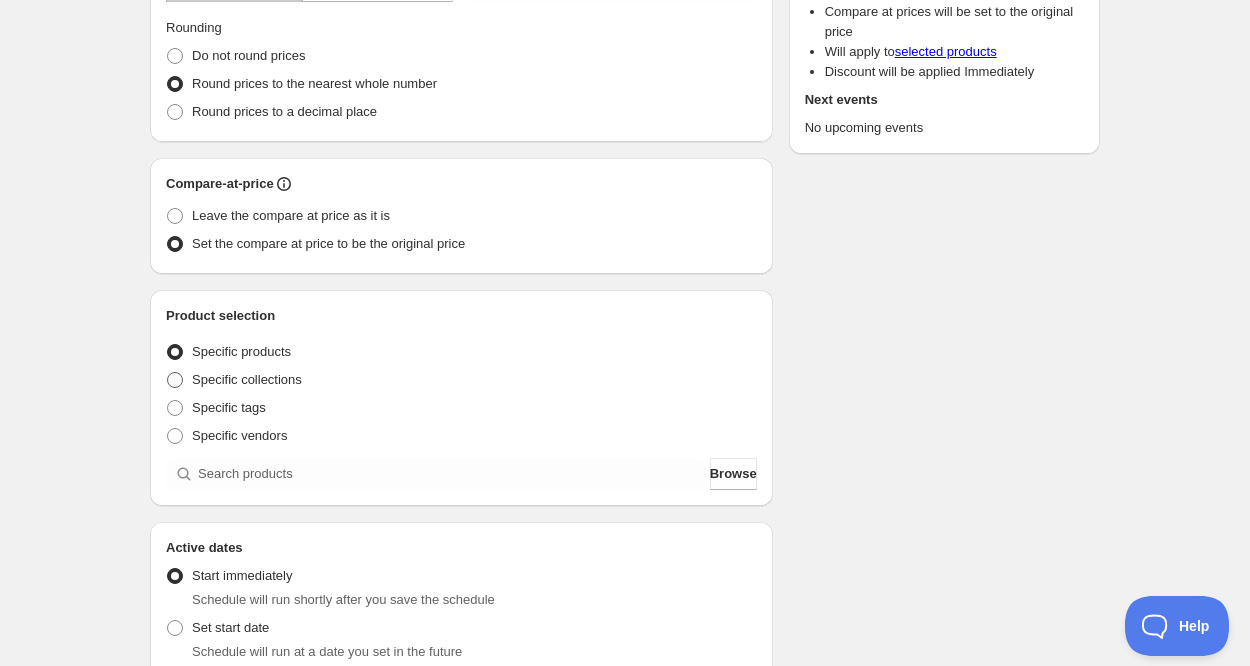 click on "Specific collections" at bounding box center [247, 379] 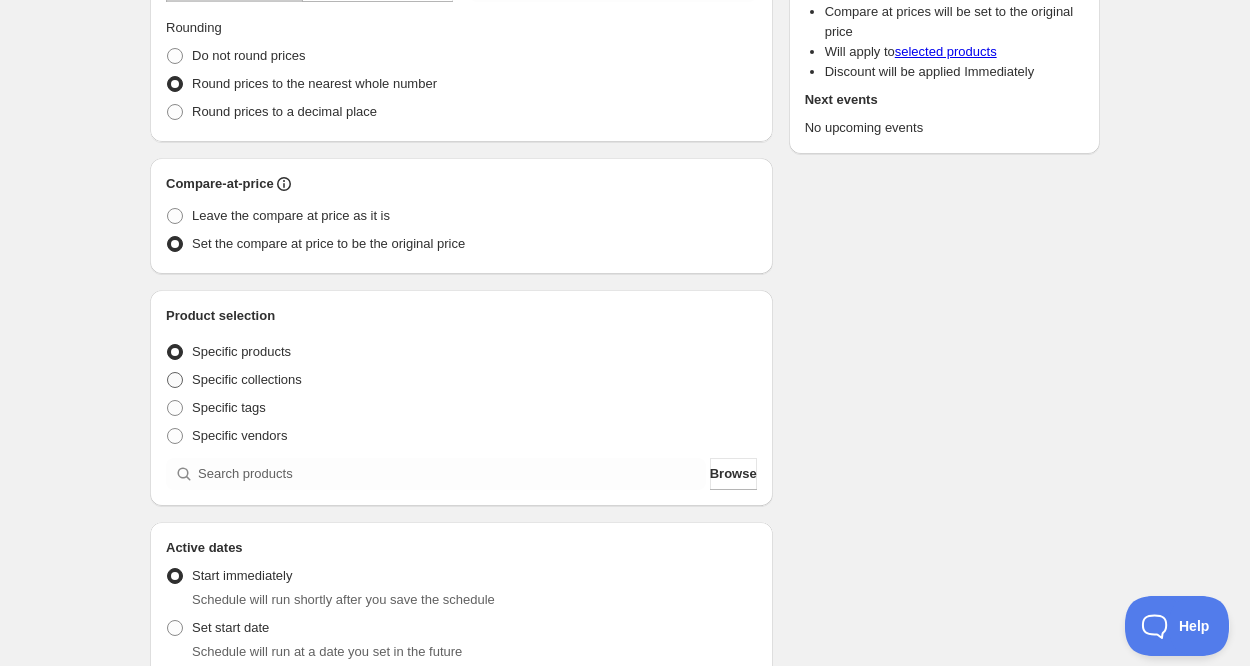 radio on "true" 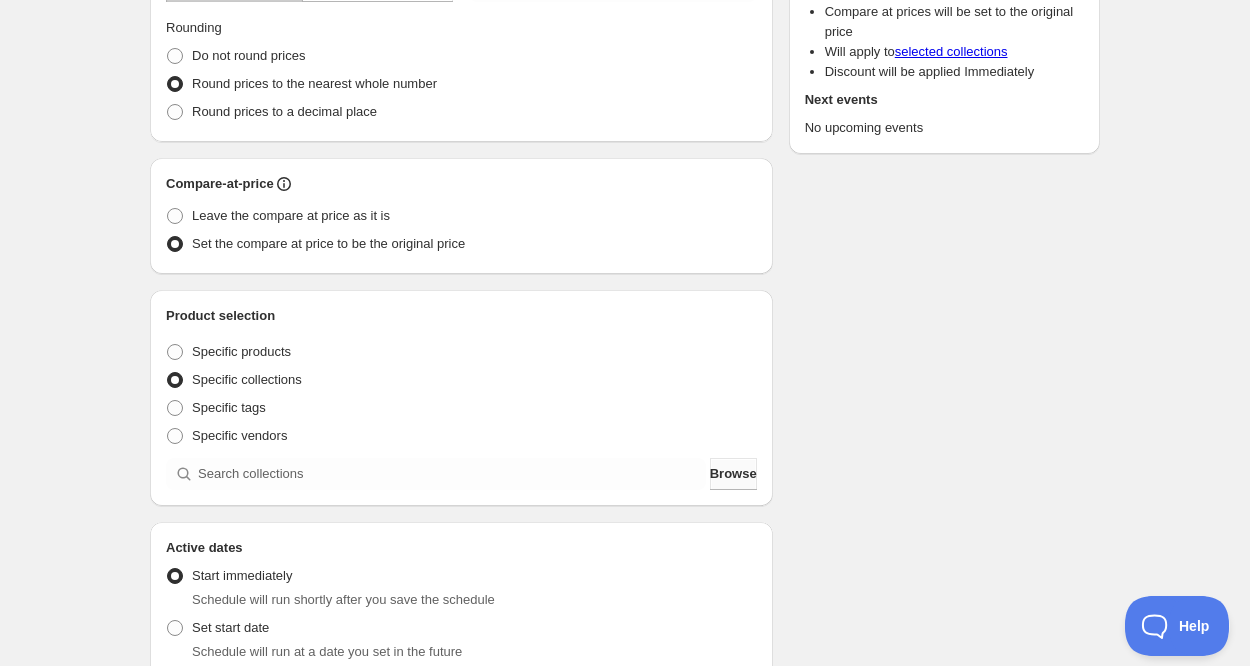 click on "Browse" at bounding box center [733, 474] 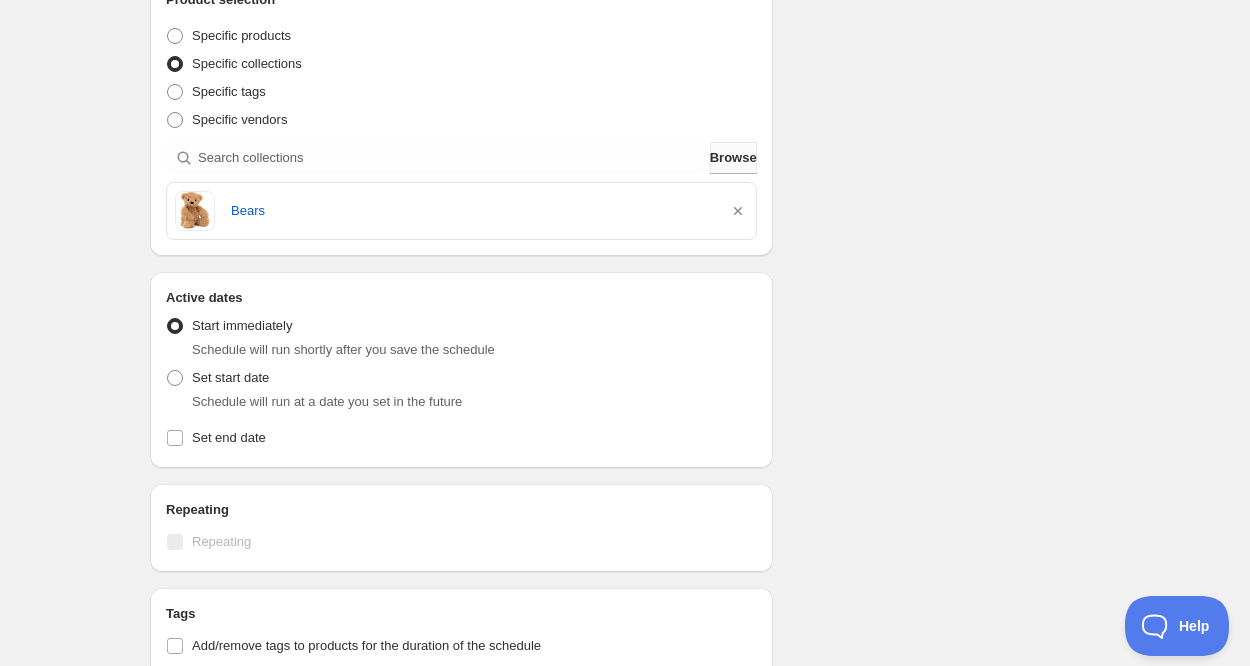 scroll, scrollTop: 607, scrollLeft: 0, axis: vertical 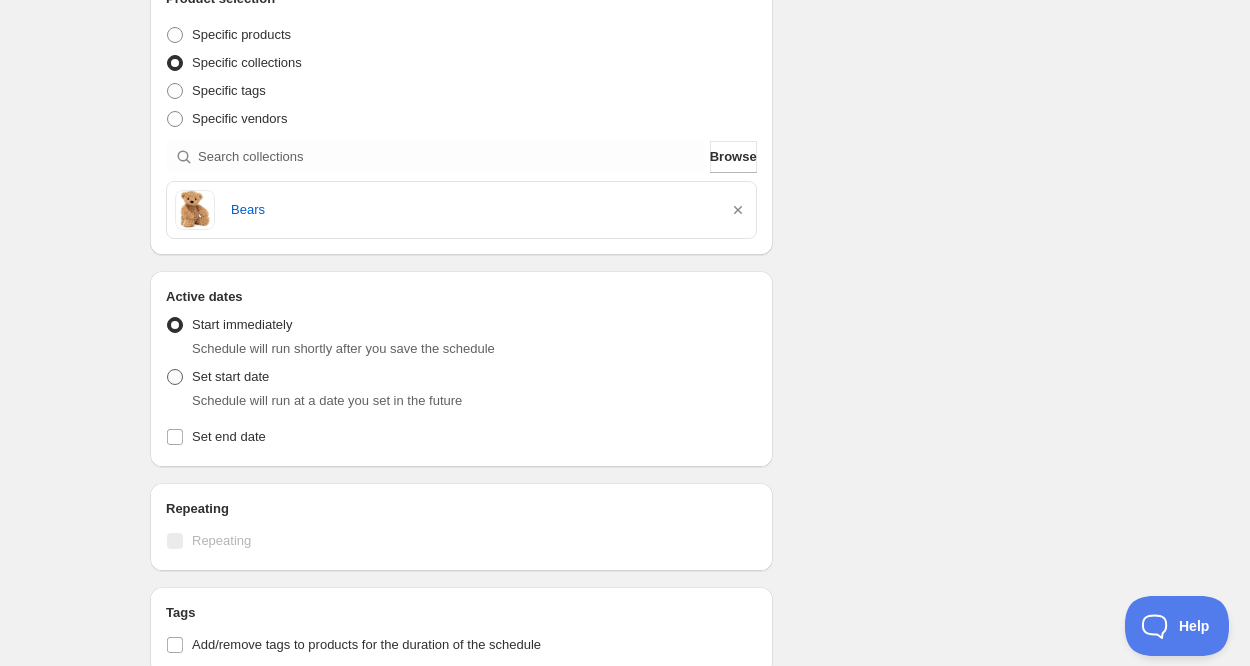 click on "Set start date" at bounding box center (230, 376) 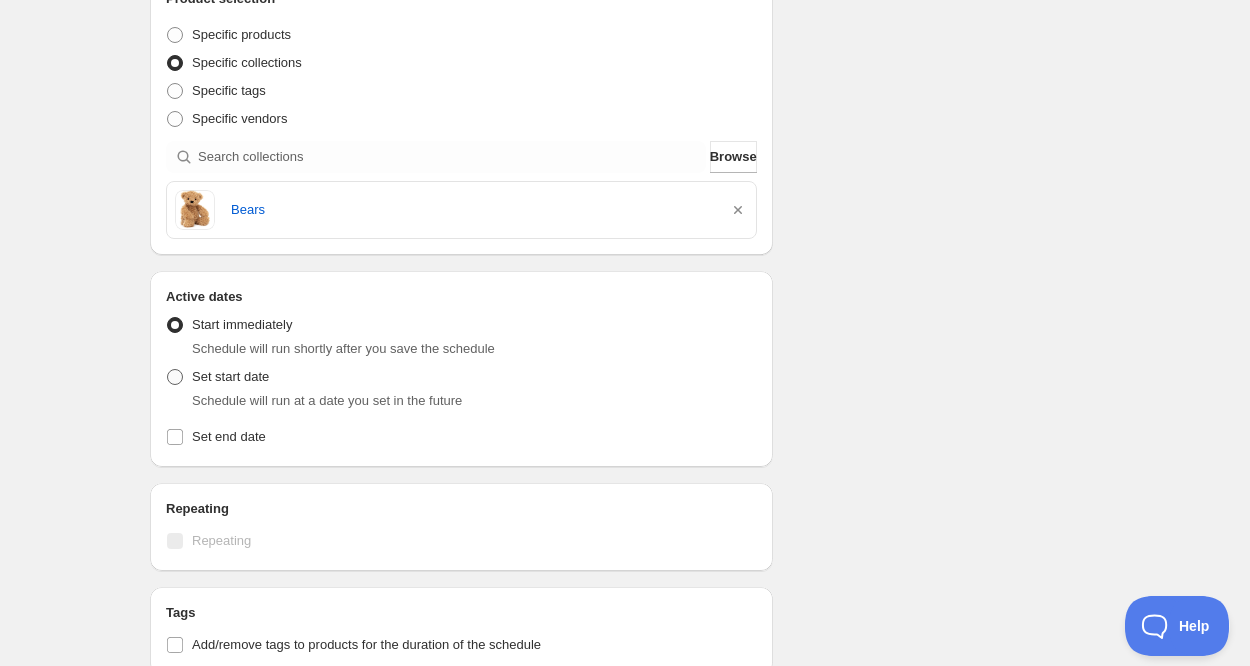 radio on "true" 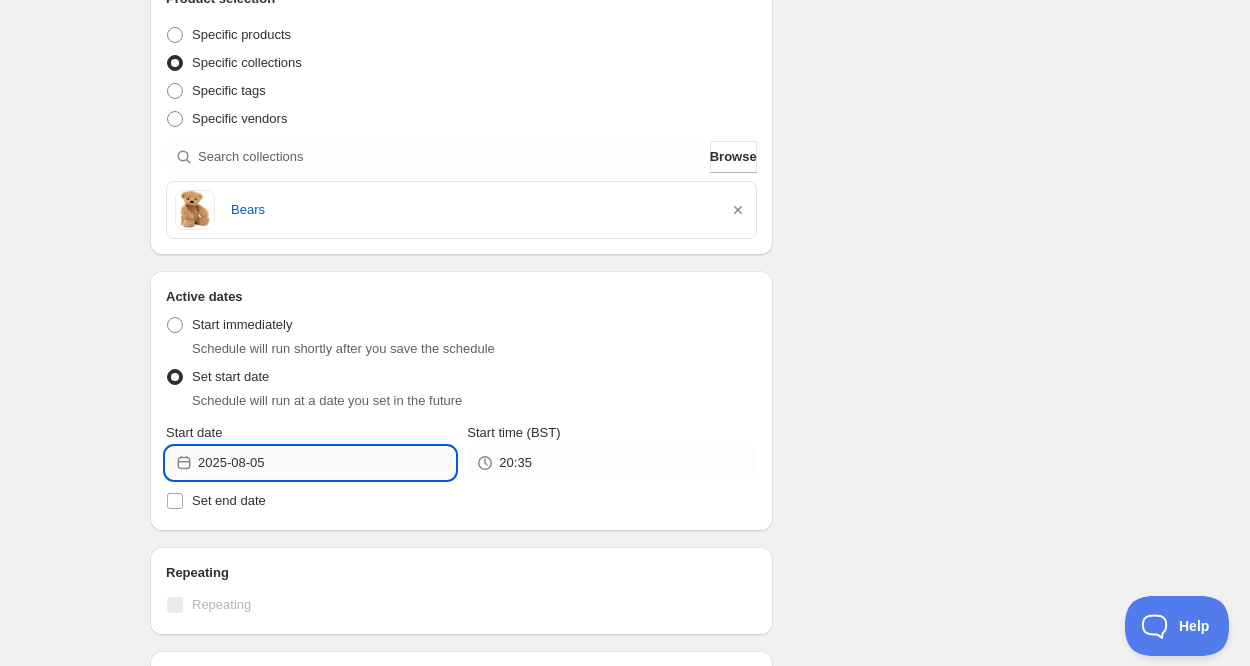 click on "2025-08-05" at bounding box center [326, 463] 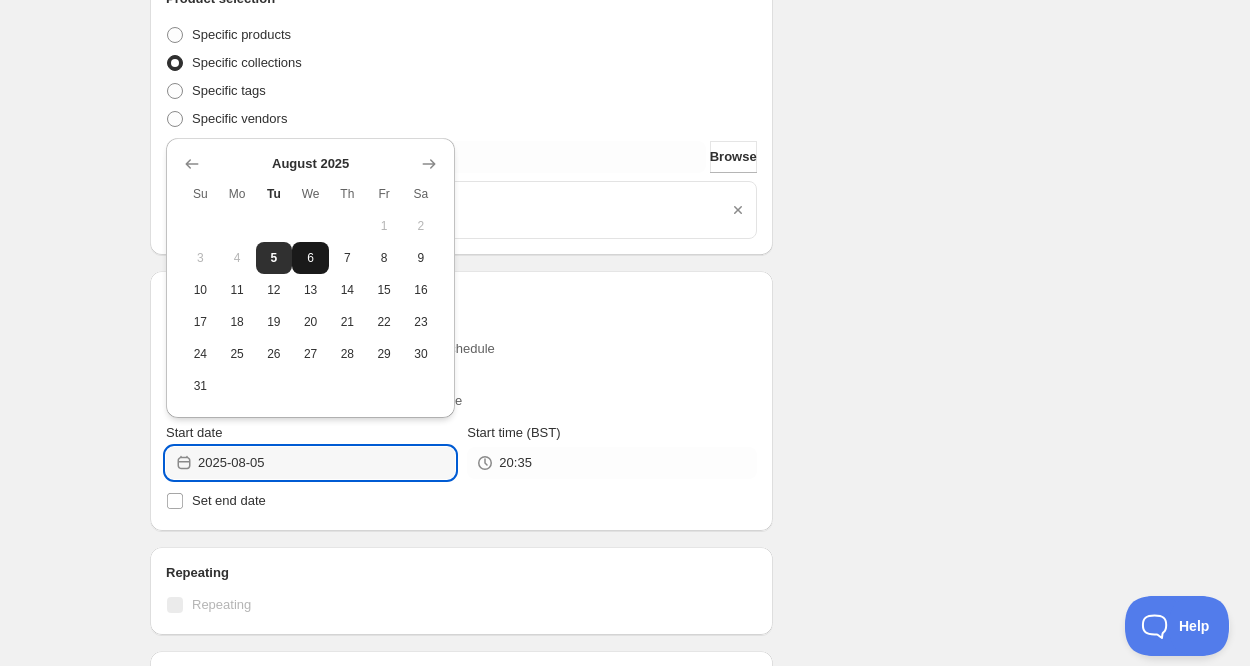 click on "6" at bounding box center [310, 258] 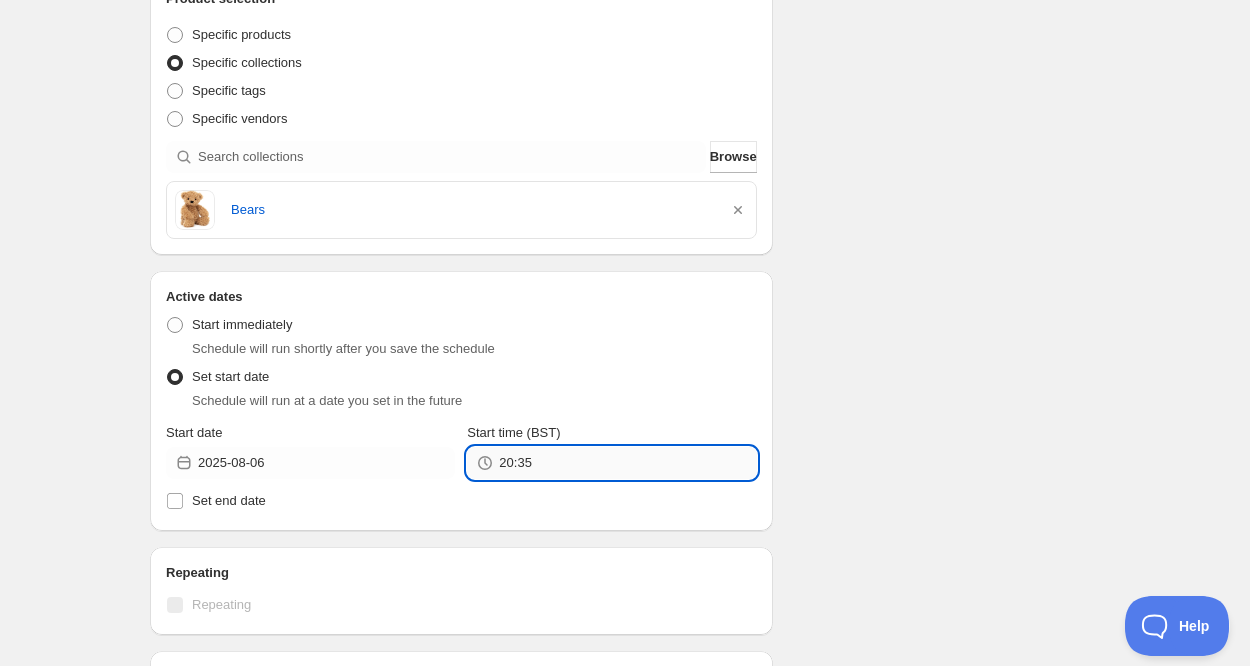 click on "20:35" at bounding box center [627, 463] 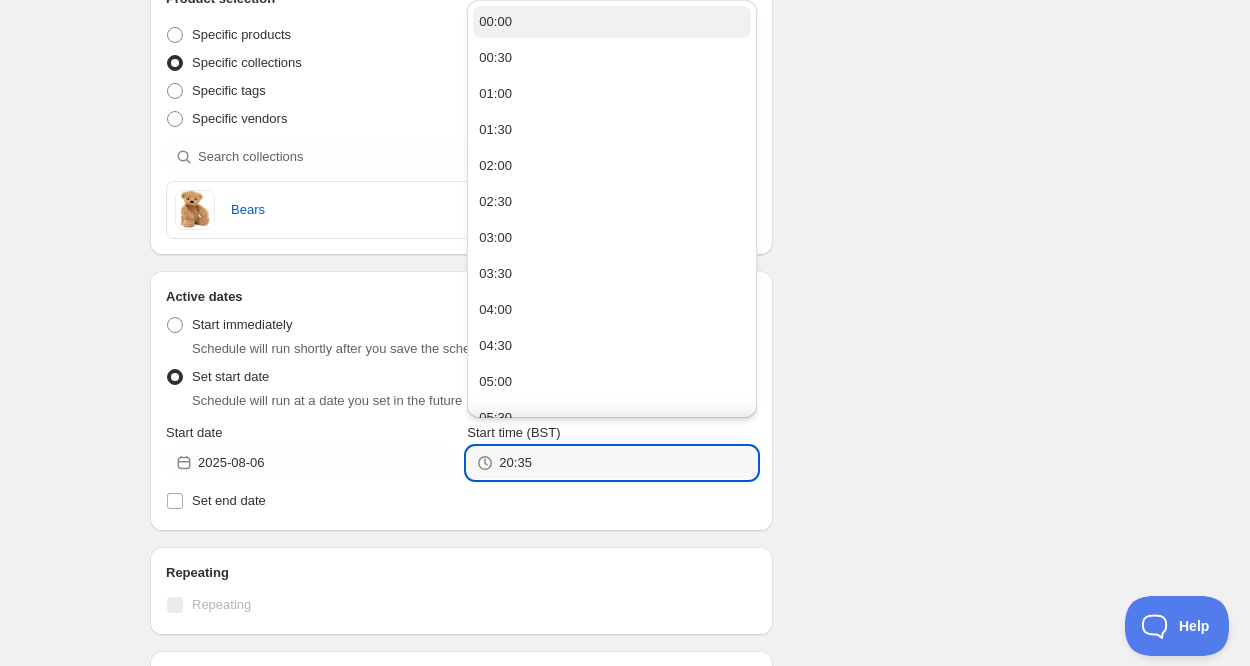 click on "00:00" at bounding box center (611, 22) 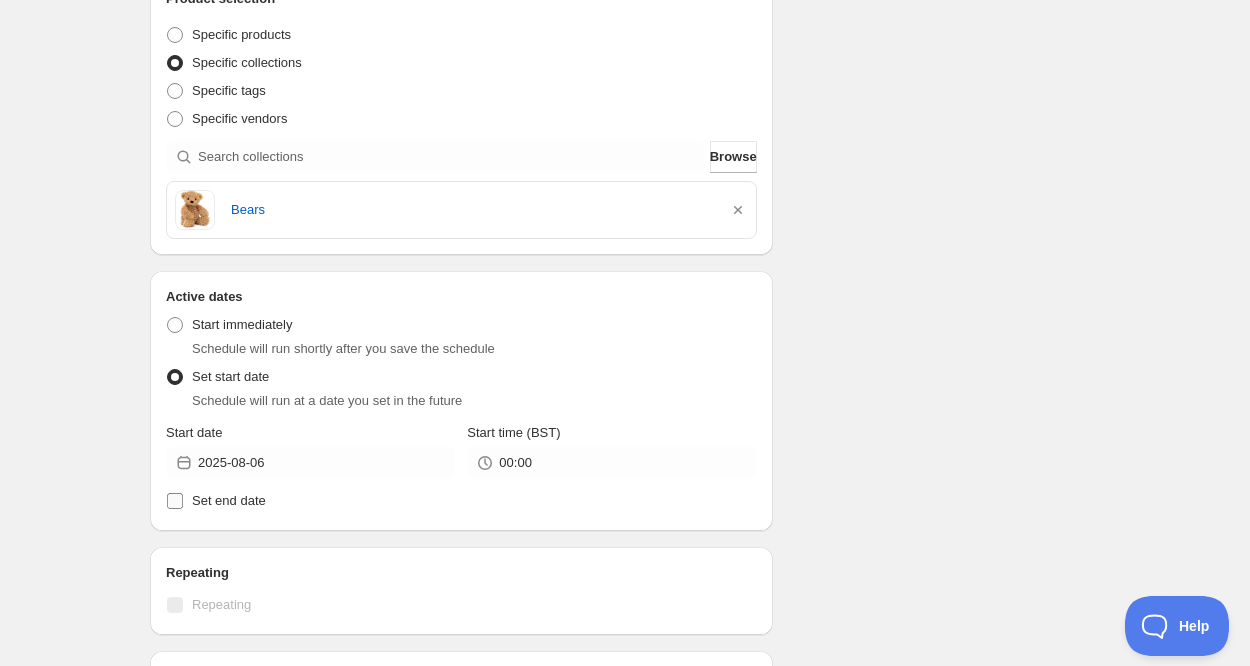 click on "Set end date" at bounding box center (229, 500) 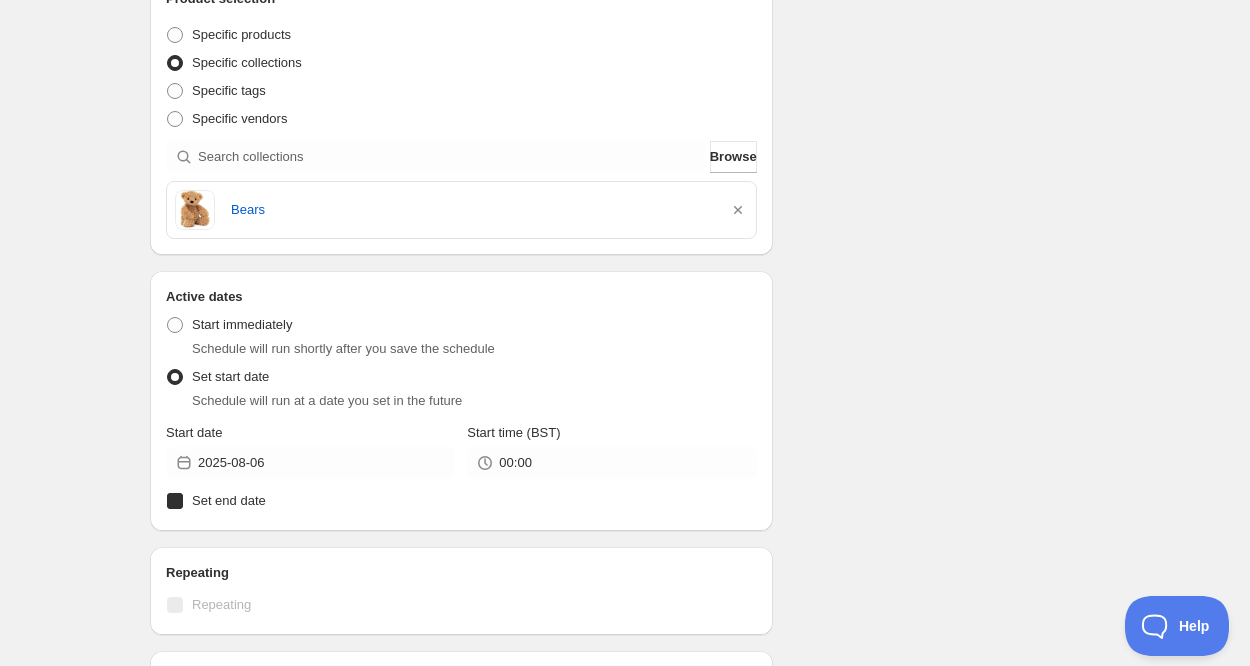 checkbox on "true" 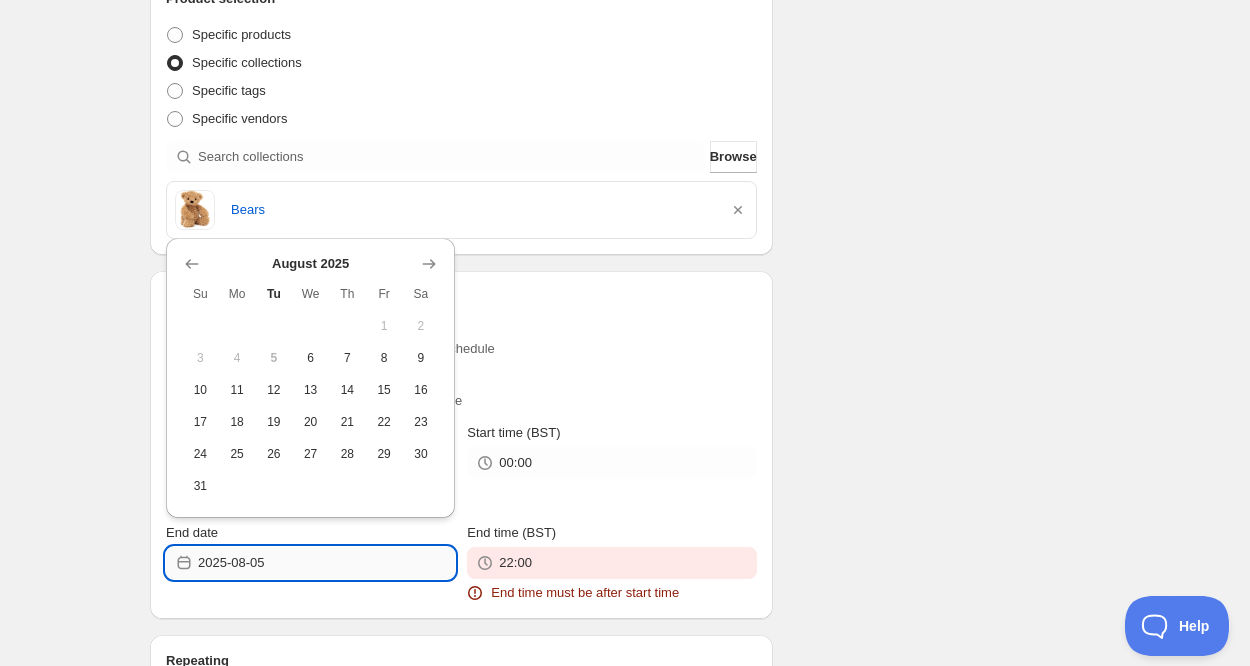 click on "2025-08-05" at bounding box center [326, 563] 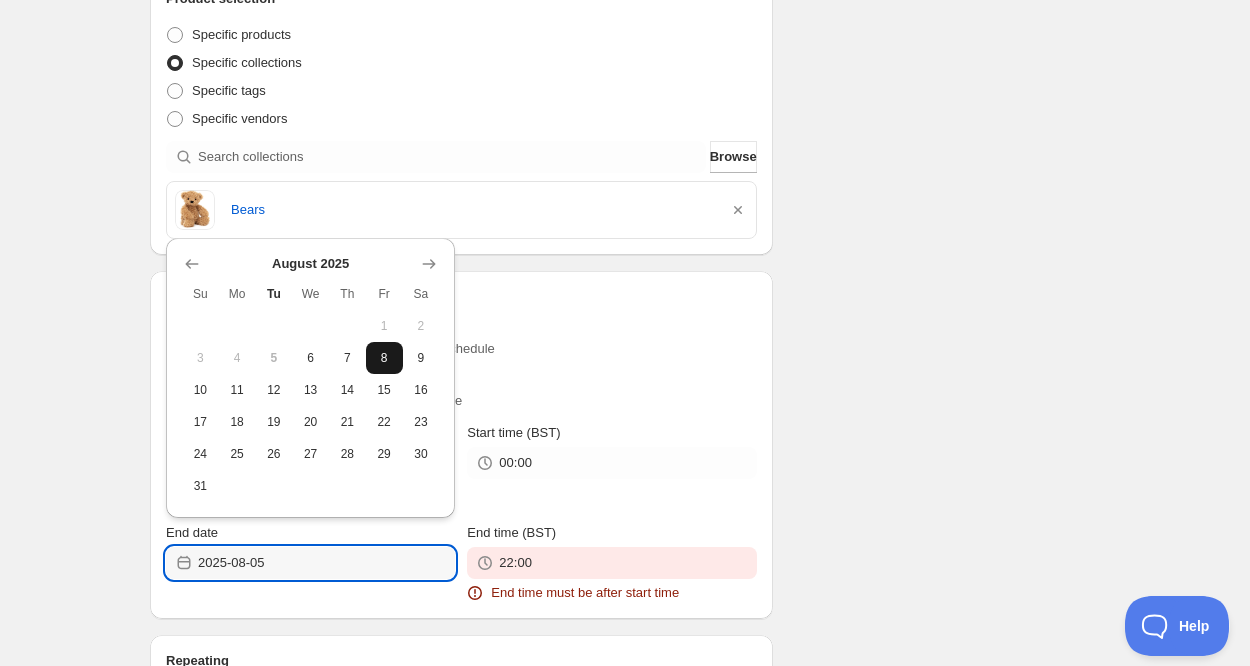 click on "8" at bounding box center (384, 358) 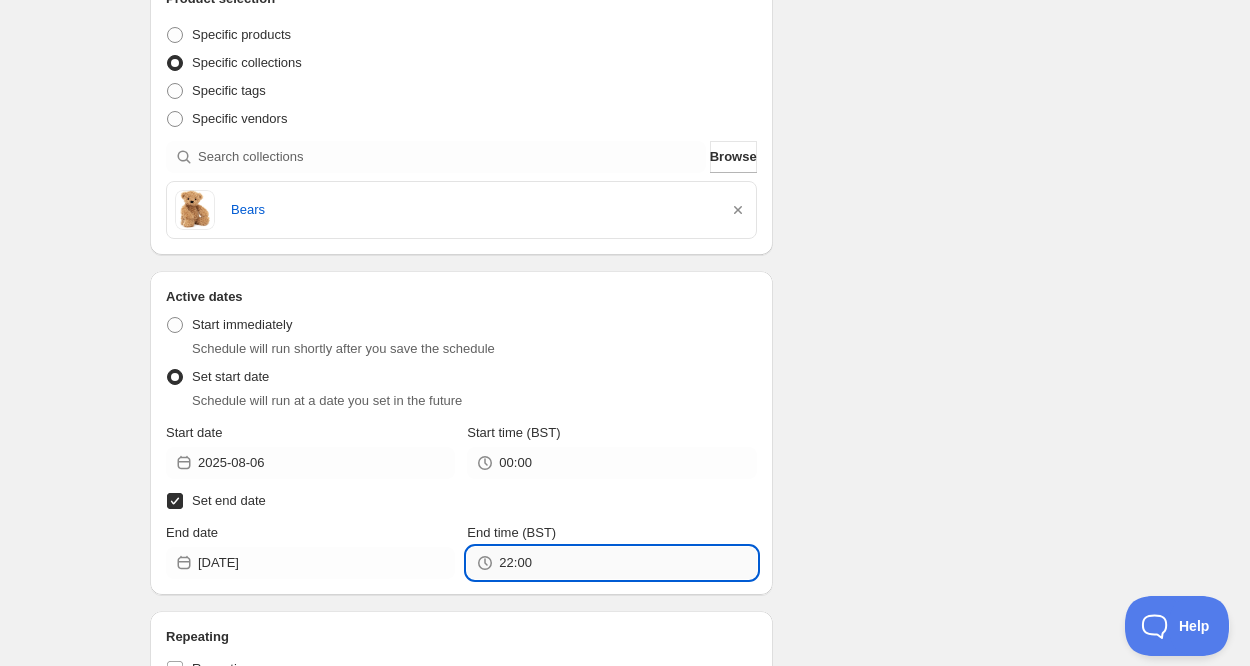 click on "22:00" at bounding box center (627, 563) 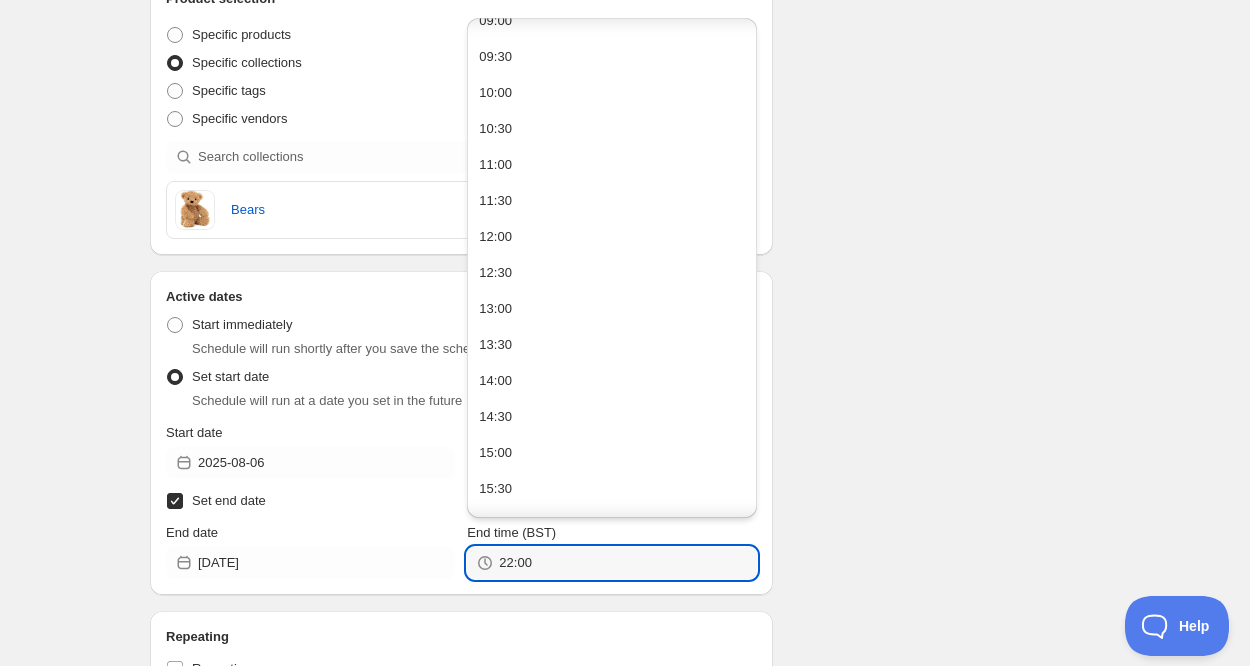 scroll, scrollTop: 667, scrollLeft: 0, axis: vertical 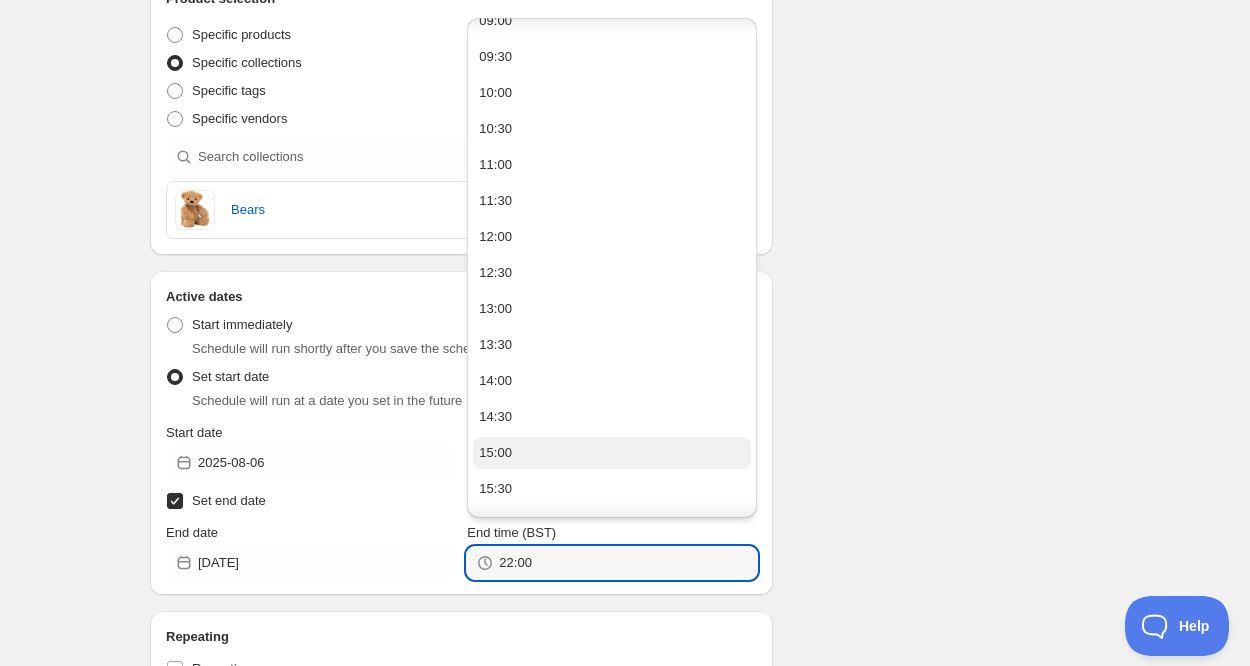 click on "15:00" at bounding box center (611, 453) 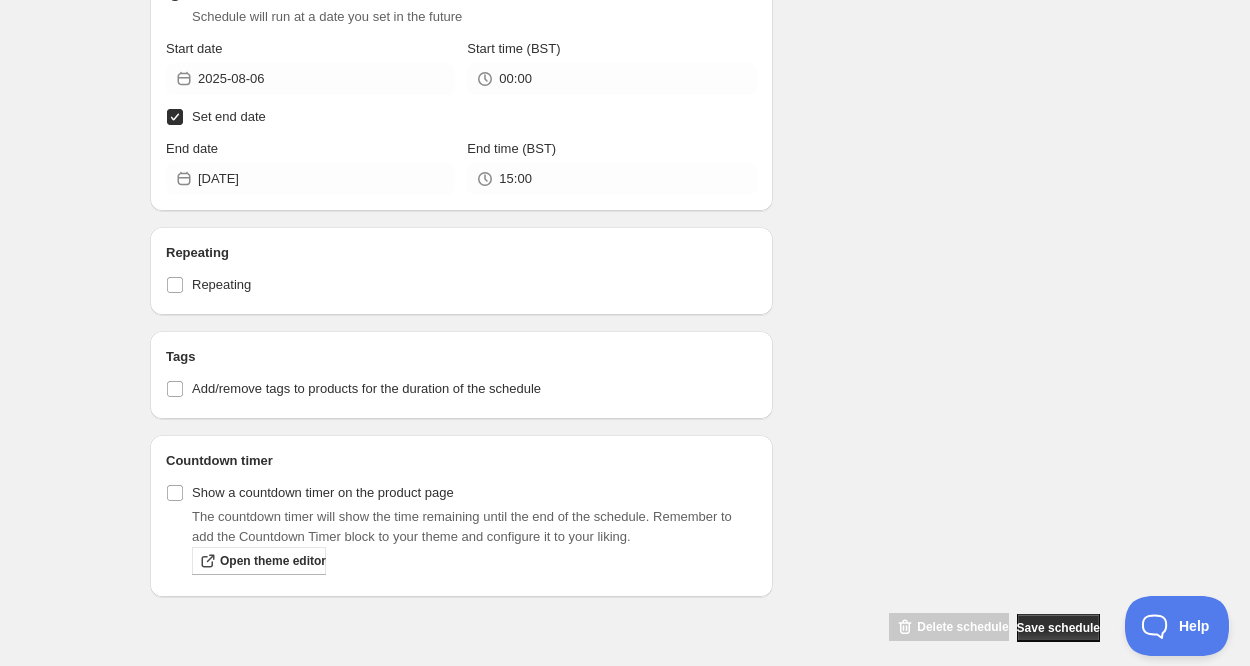 scroll, scrollTop: 1005, scrollLeft: 0, axis: vertical 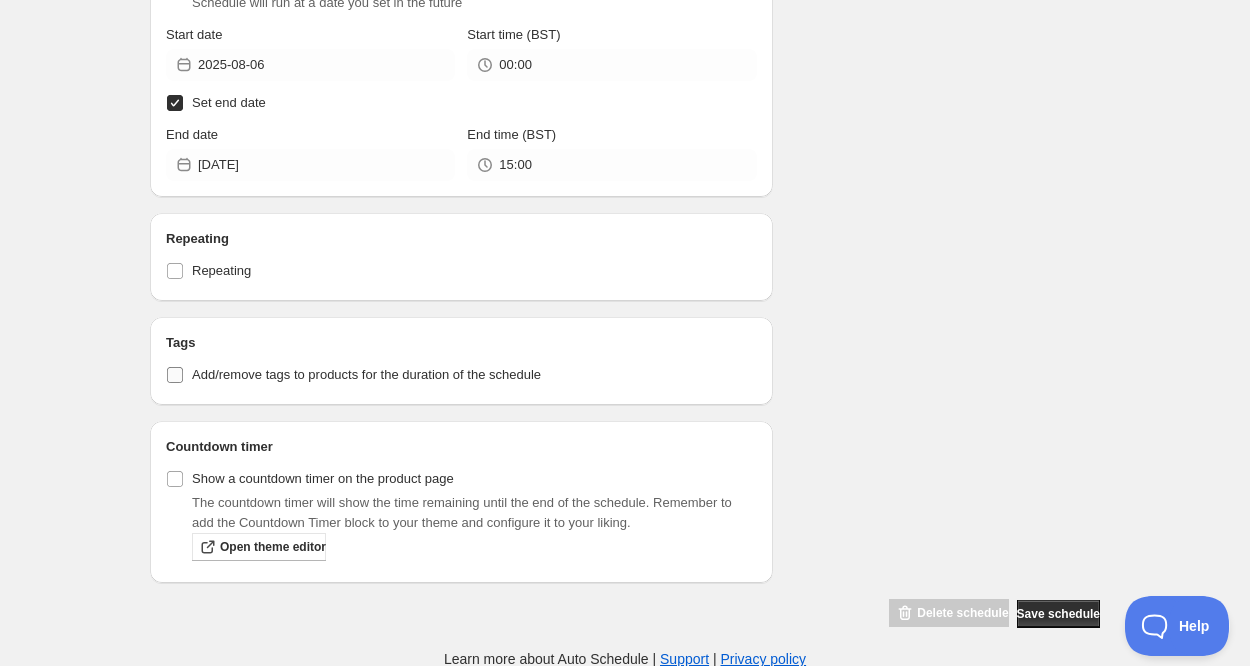 click on "Add/remove tags to products for the duration of the schedule" at bounding box center (366, 374) 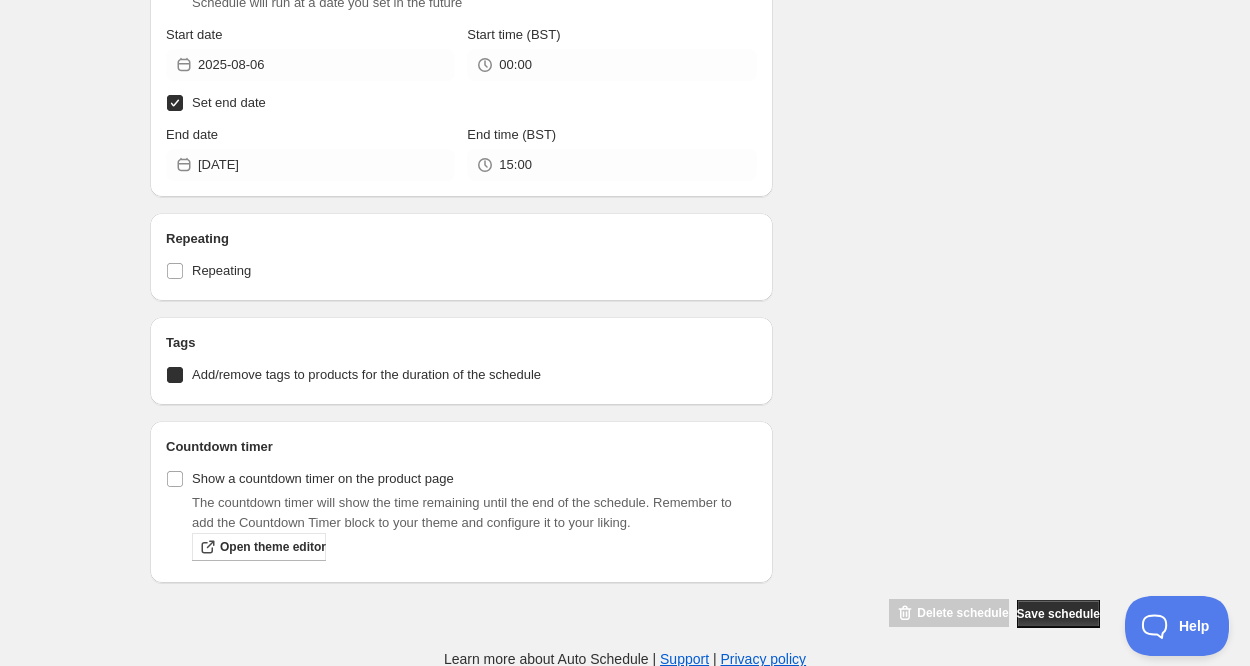 checkbox on "true" 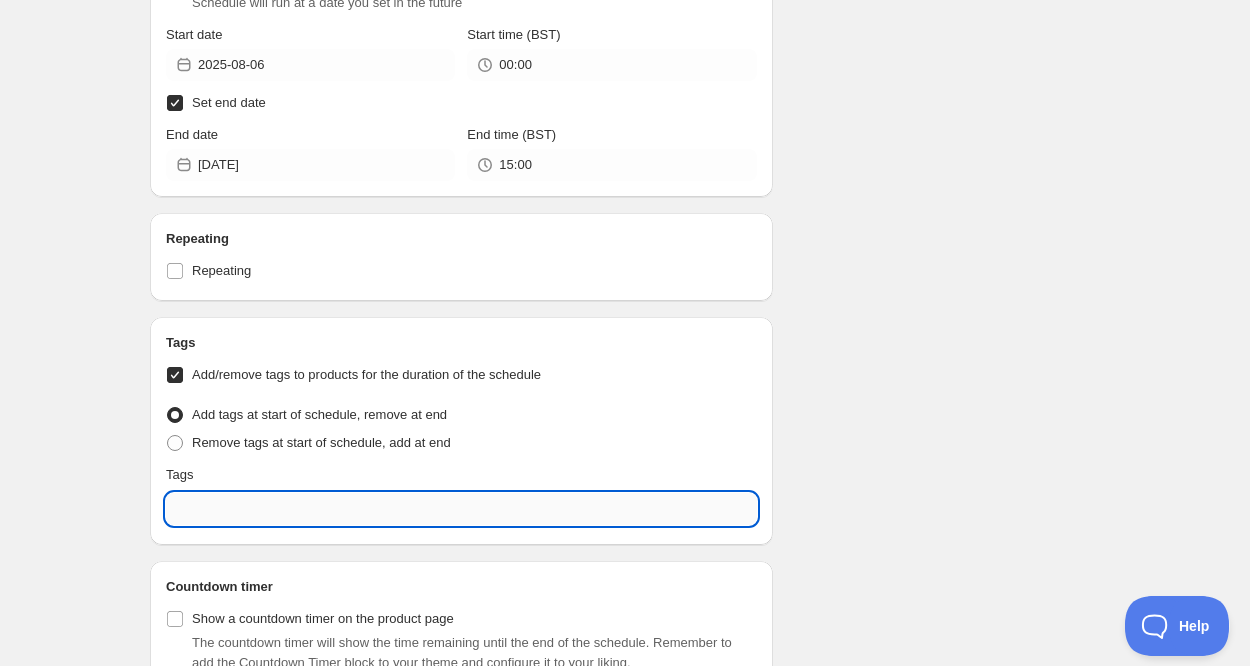 click at bounding box center [461, 509] 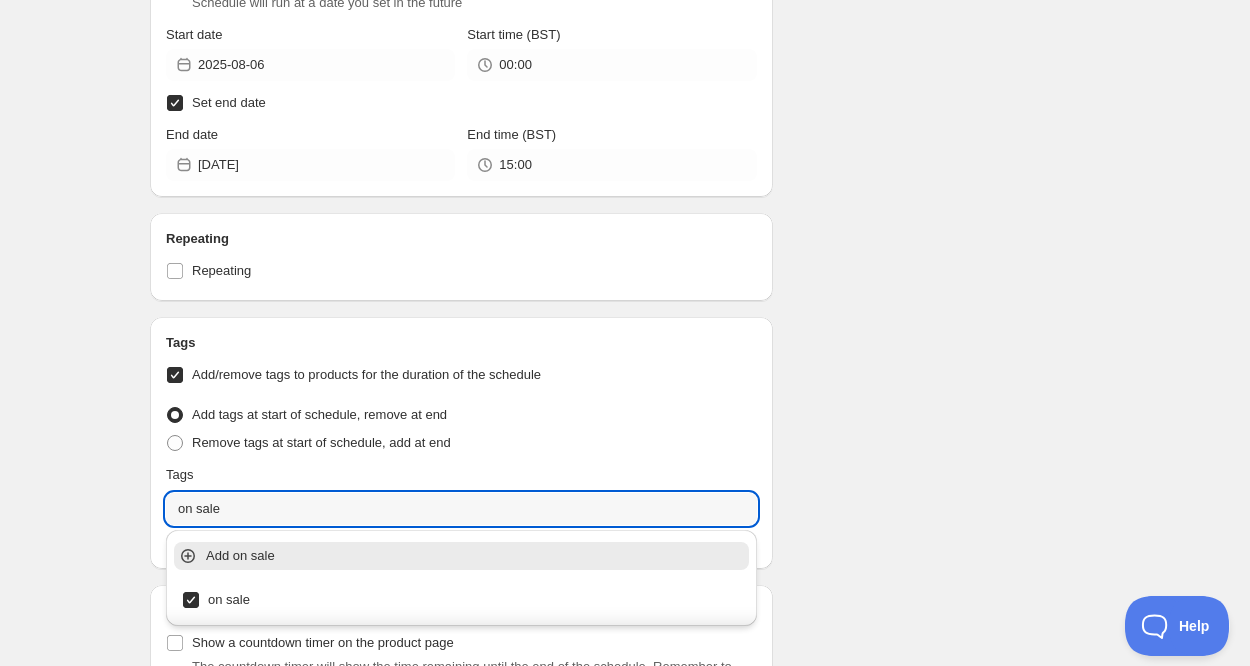 type on "on sale" 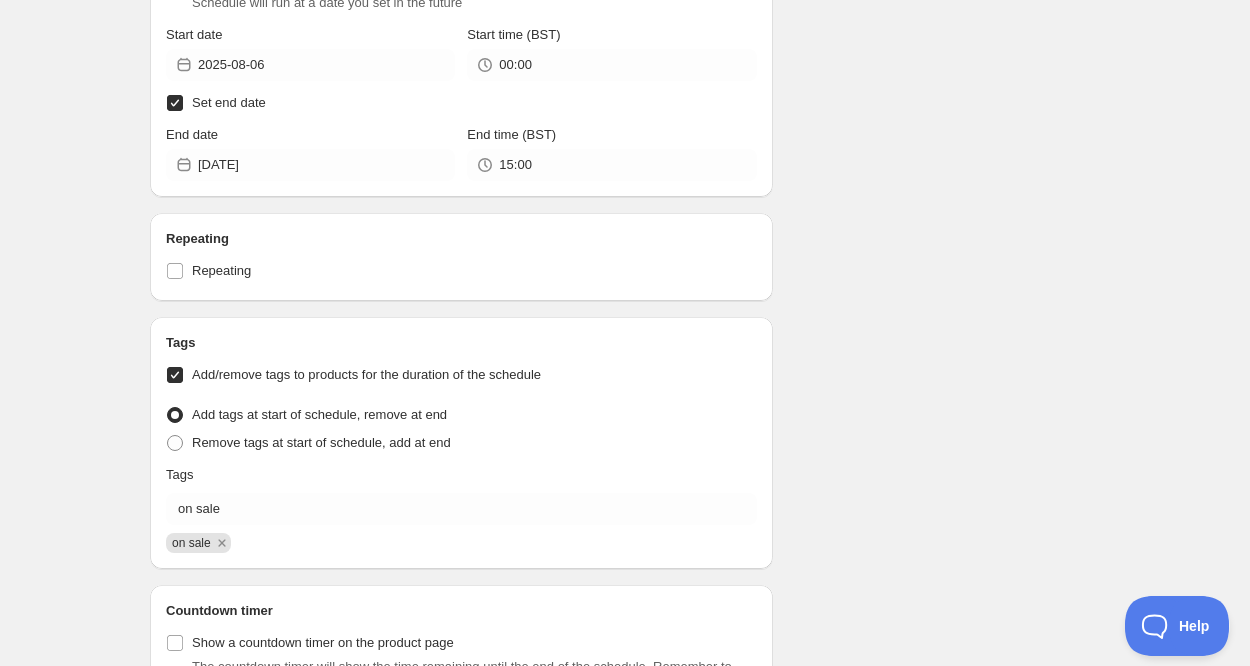 click on "Schedule name New schedule Aug 05 [DATE] [TIME] Your customers won't see this Value Percentage Fixed amount 20 % Rounding Do not round prices Round prices to the nearest whole number Round prices to a decimal place Compare-at-price Leave the compare at price as it is Set the compare at price to be the original price Product selection Entity type Specific products Specific collections Specific tags Specific vendors Browse Bears Active dates Active Date Type Start immediately Schedule will run shortly after you save the schedule Set start date Schedule will run at a date you set in the future Start date 2025-08-06 Start time (BST) 00:00 Set end date End date 2025-08-08 End time (BST) 15:00 Repeating Repeating Ok Cancel Every 1 Date range Days Weeks Months Years Days Ends Never On specific date After a number of occurances Tags Add/remove tags to products for the duration of the schedule Tag type Add tags at start of schedule, remove at end Remove tags at start of schedule, add at end Tags on sale on sale Summary" at bounding box center [617, -76] 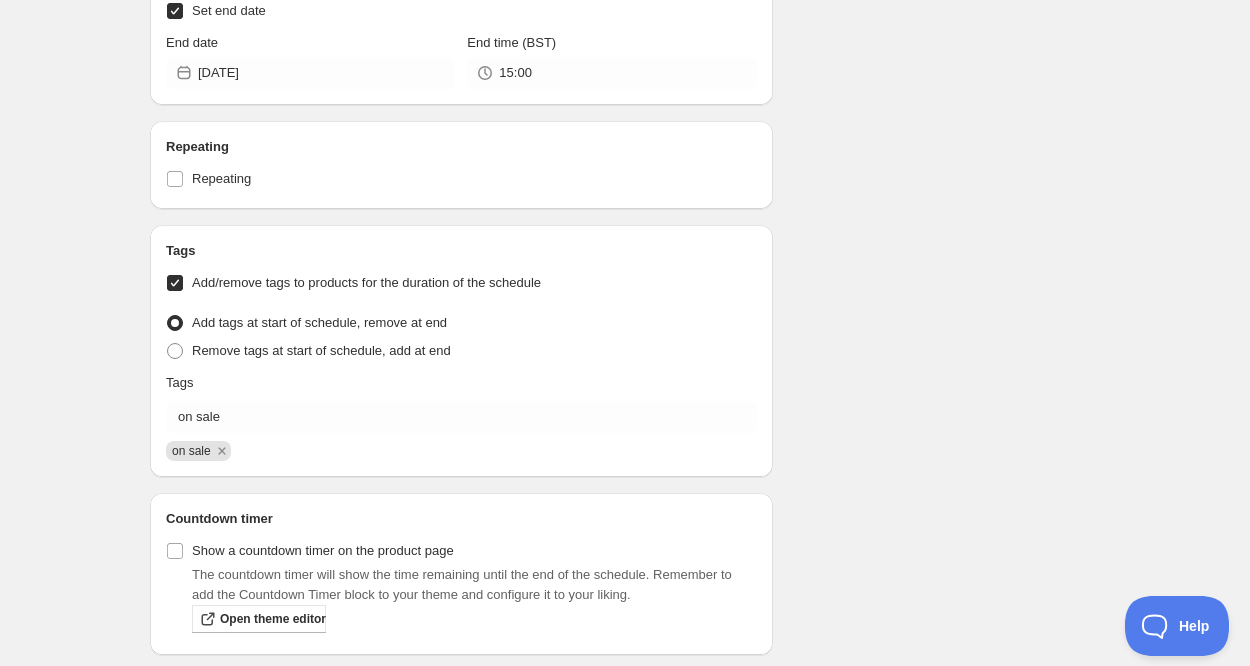 scroll, scrollTop: 1169, scrollLeft: 0, axis: vertical 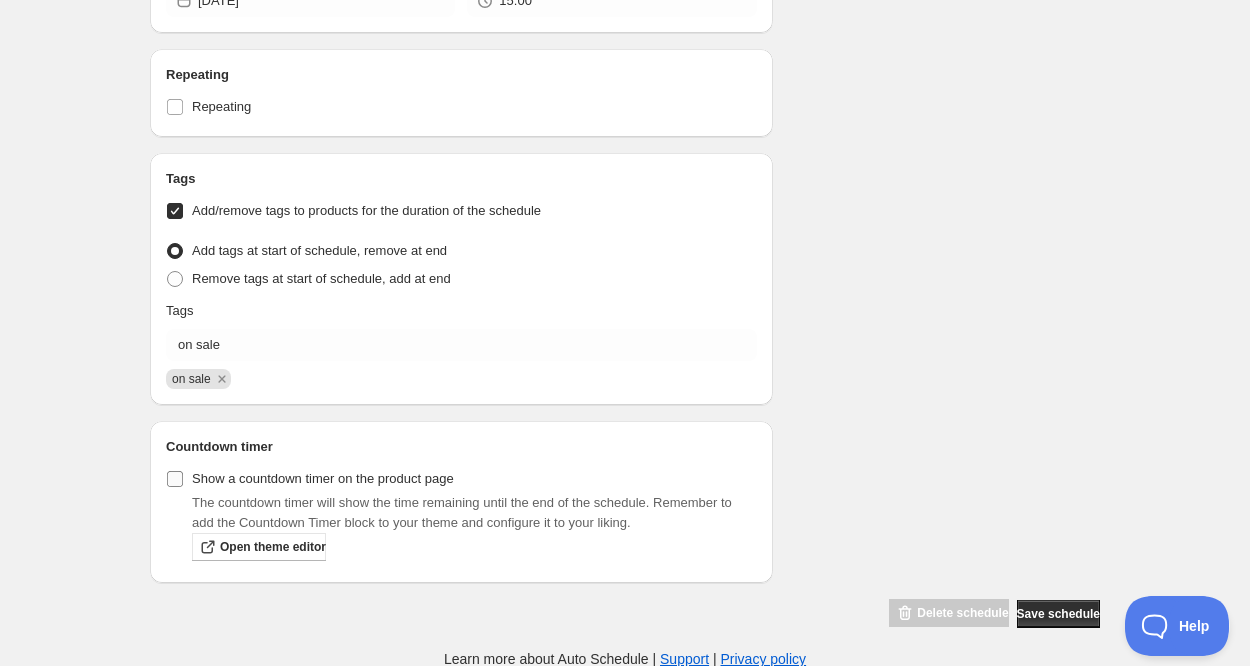 click on "Show a countdown timer on the product page" at bounding box center [323, 479] 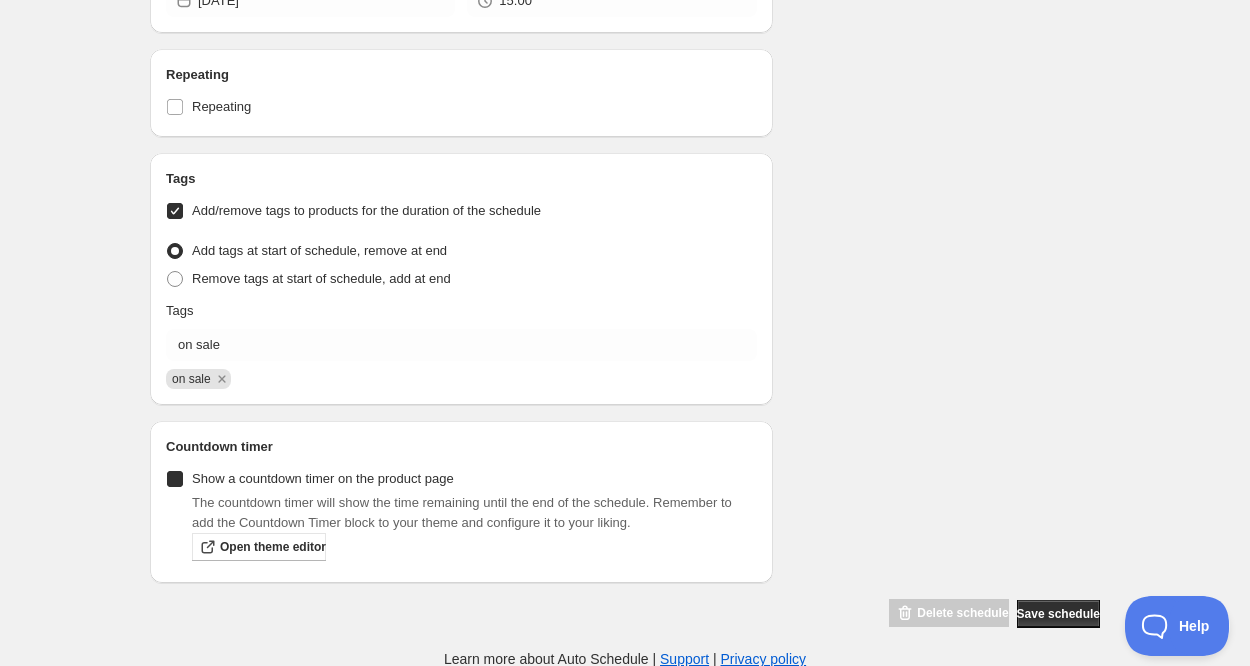 checkbox on "true" 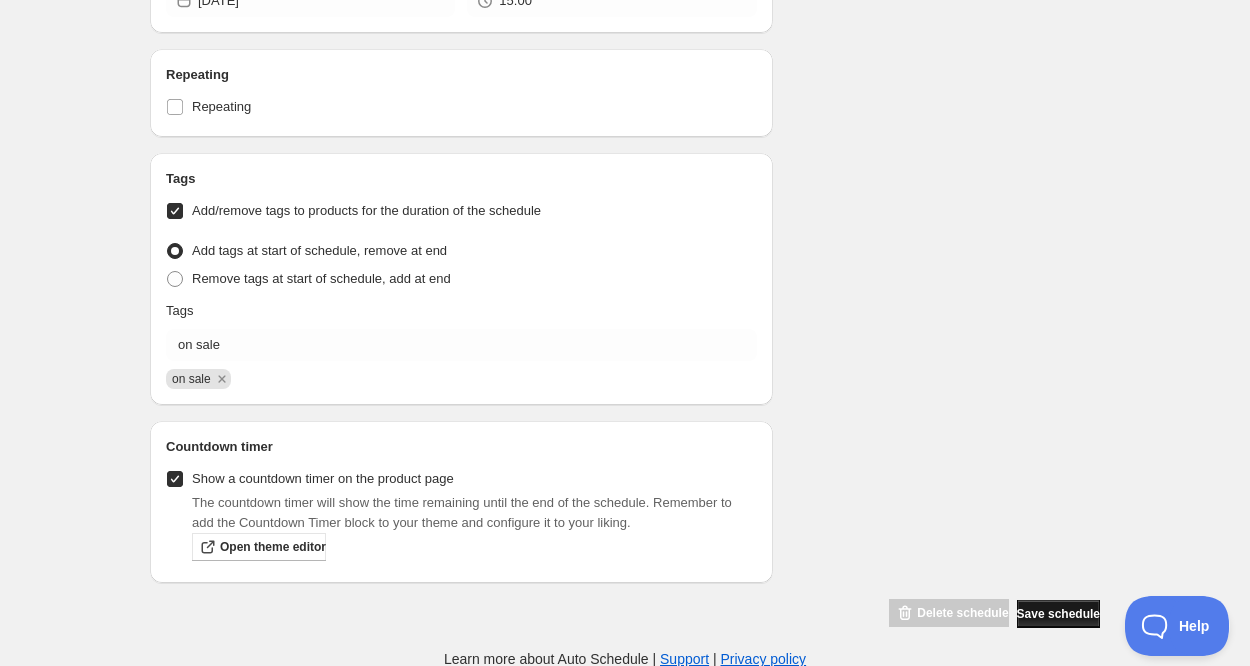 click on "Save schedule" at bounding box center [1058, 614] 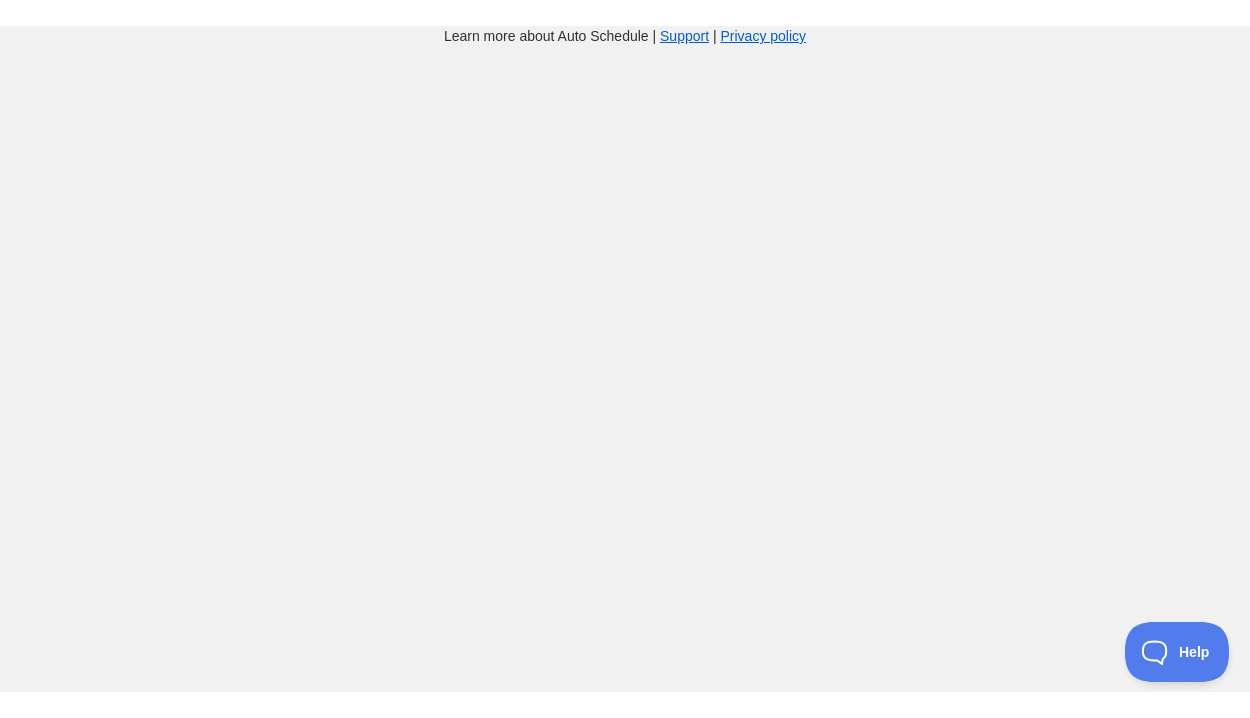 scroll, scrollTop: 0, scrollLeft: 0, axis: both 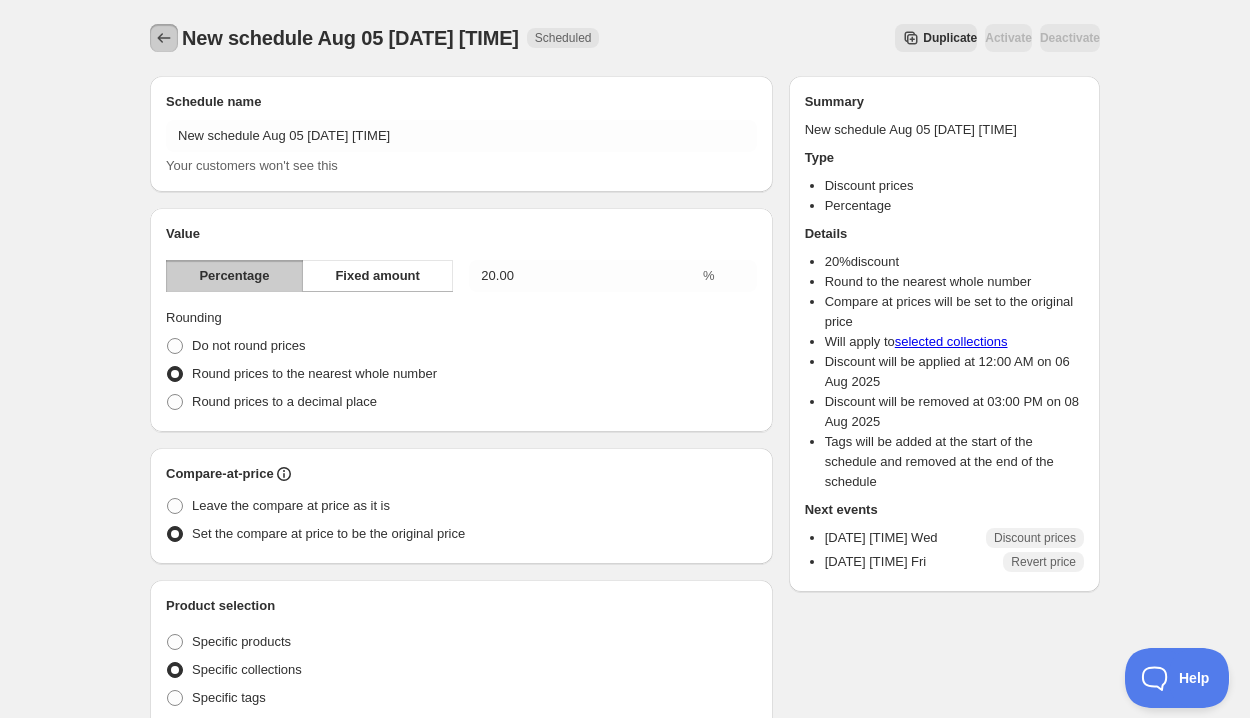 click 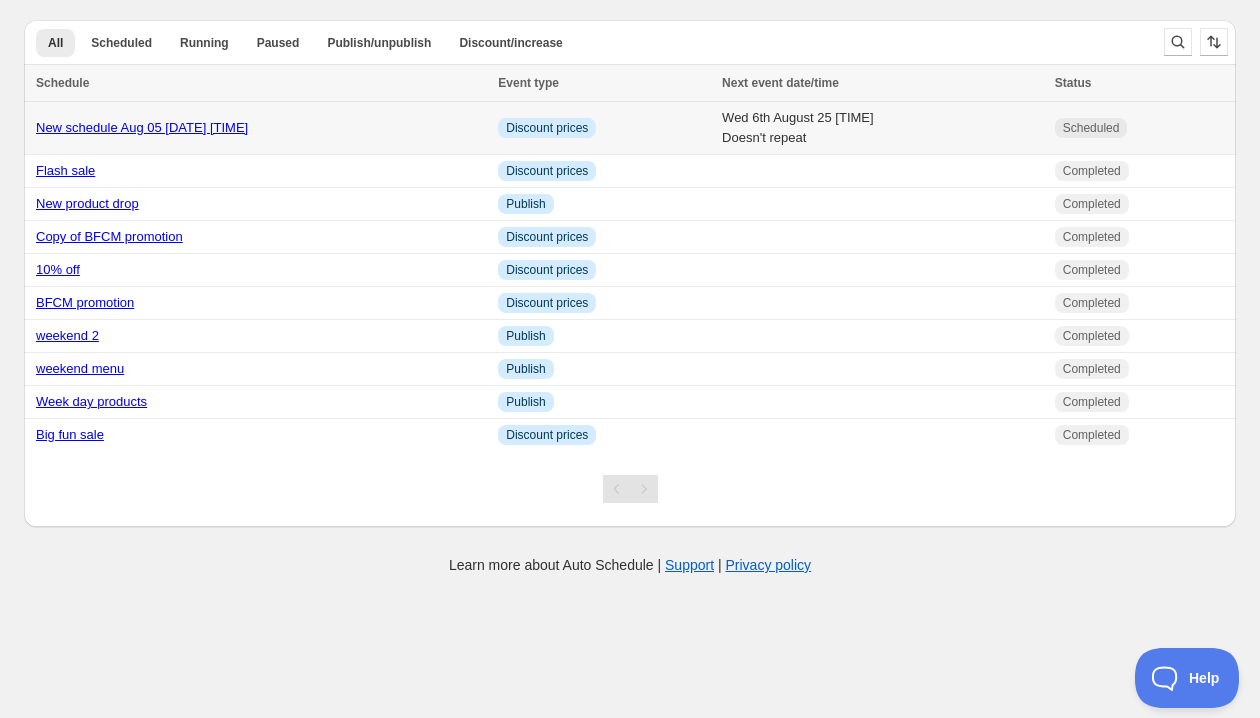 click on "New schedule Aug 05 [DATE] [TIME]" at bounding box center (142, 127) 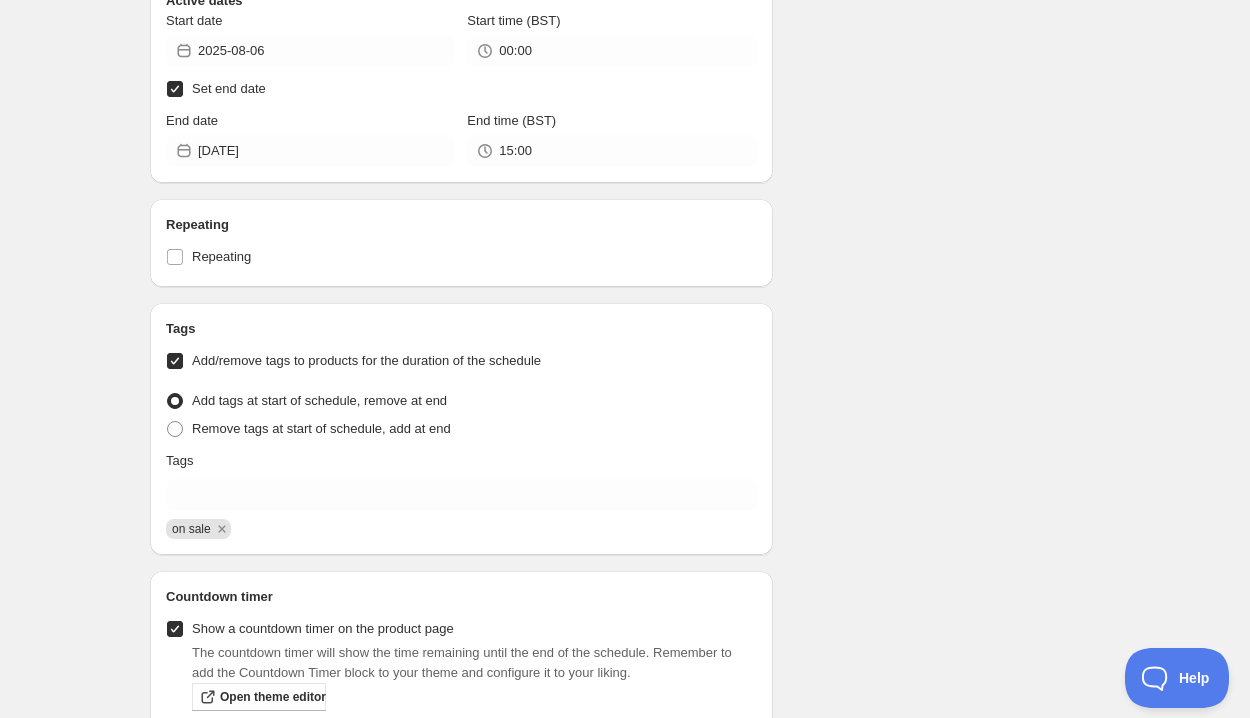 scroll, scrollTop: 1002, scrollLeft: 0, axis: vertical 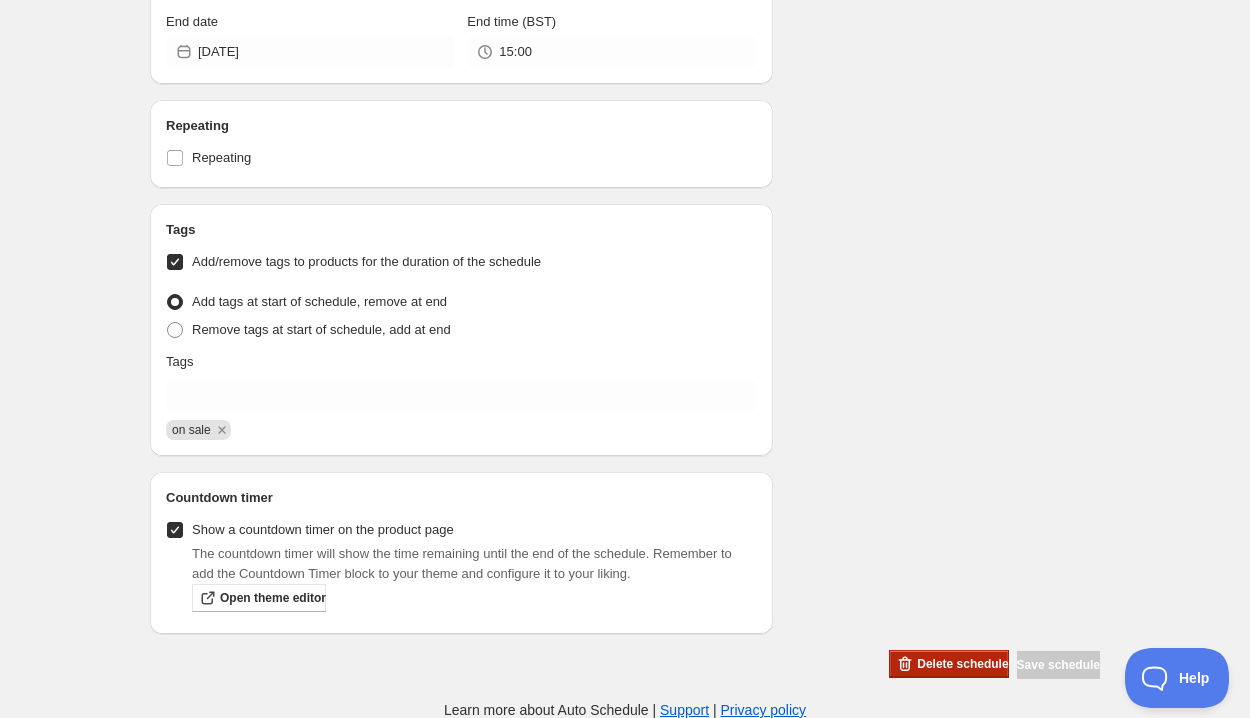click on "Delete schedule" at bounding box center (962, 664) 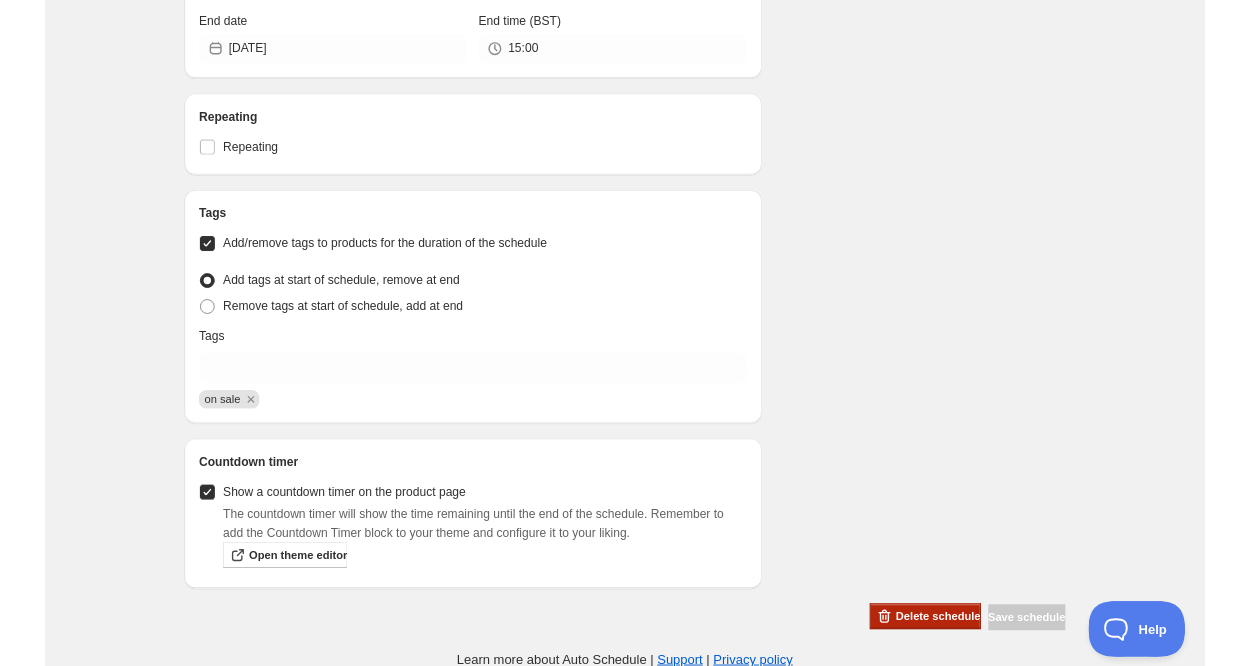 scroll, scrollTop: 0, scrollLeft: 0, axis: both 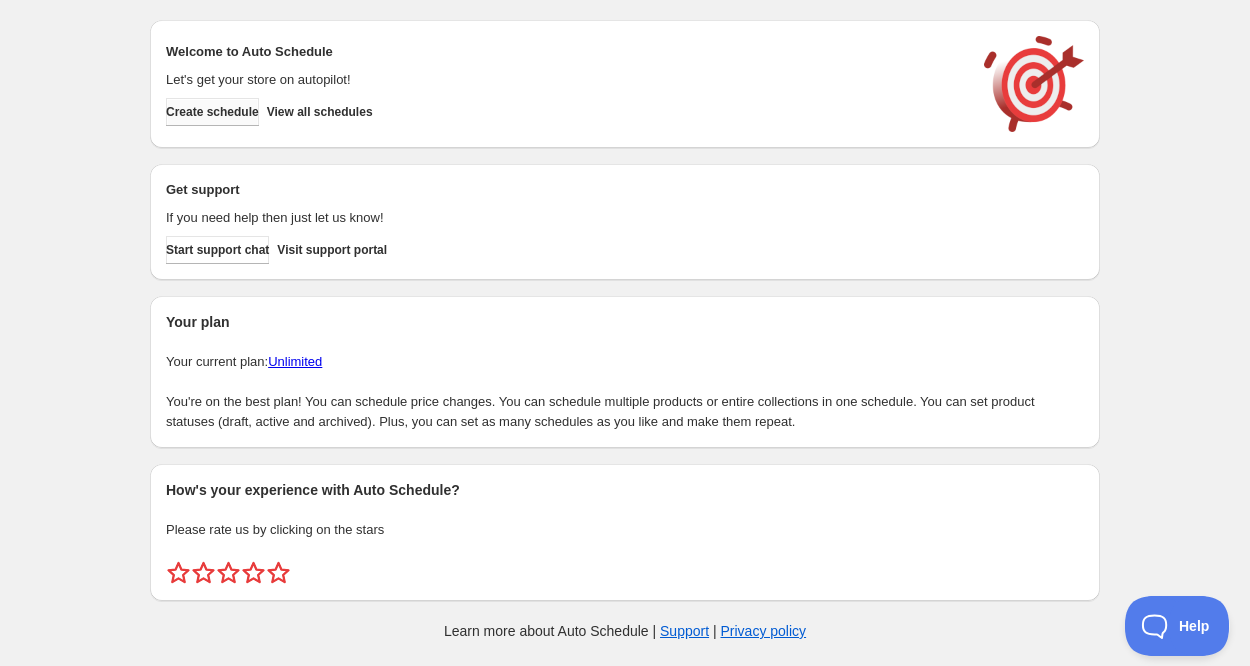 click on "Create schedule" at bounding box center [212, 112] 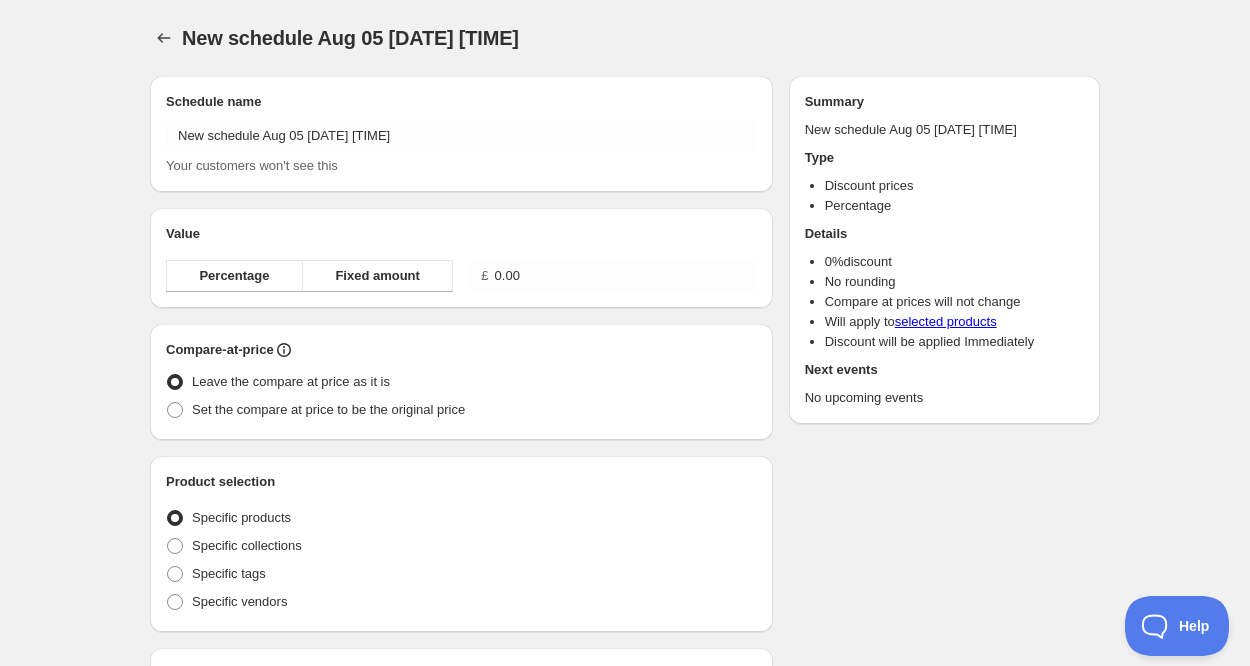 radio on "true" 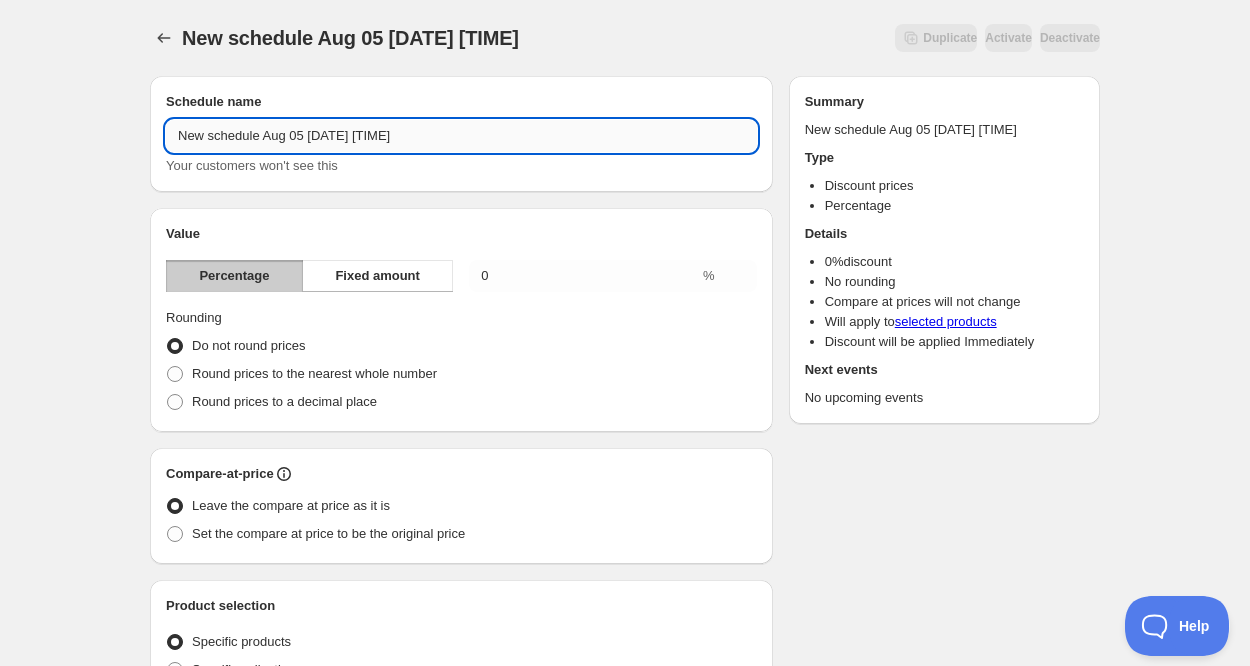 click on "New schedule Aug 05 [DATE] [TIME]" at bounding box center [461, 136] 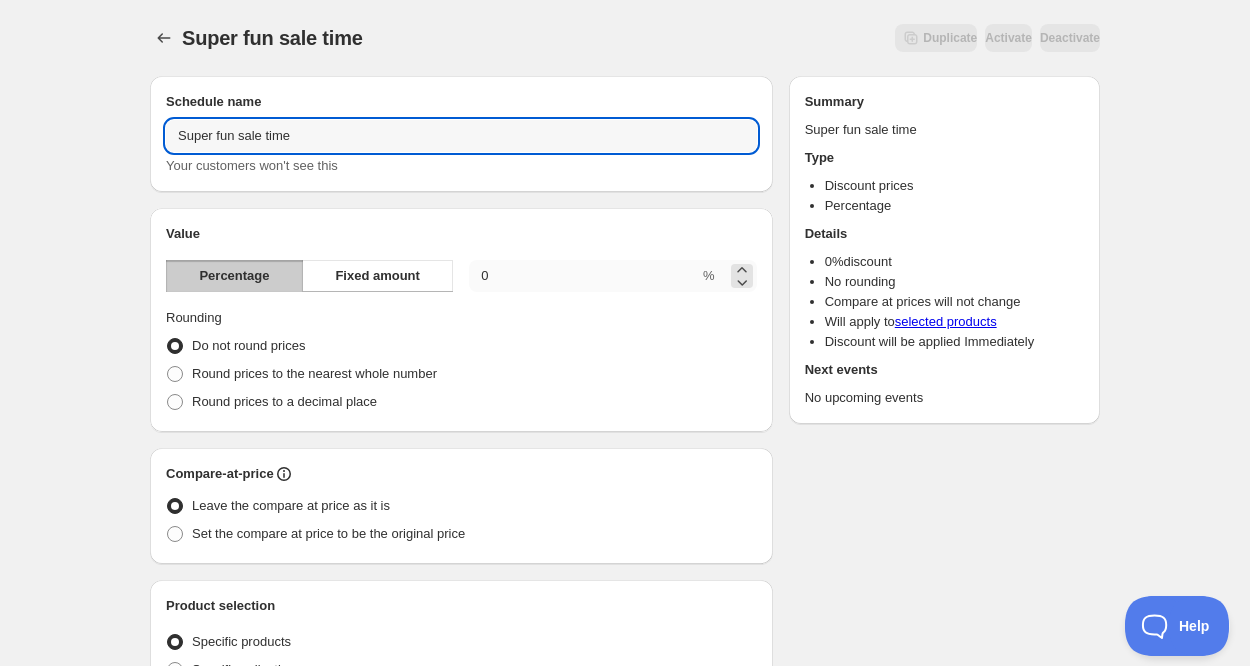 type on "Super fun sale time" 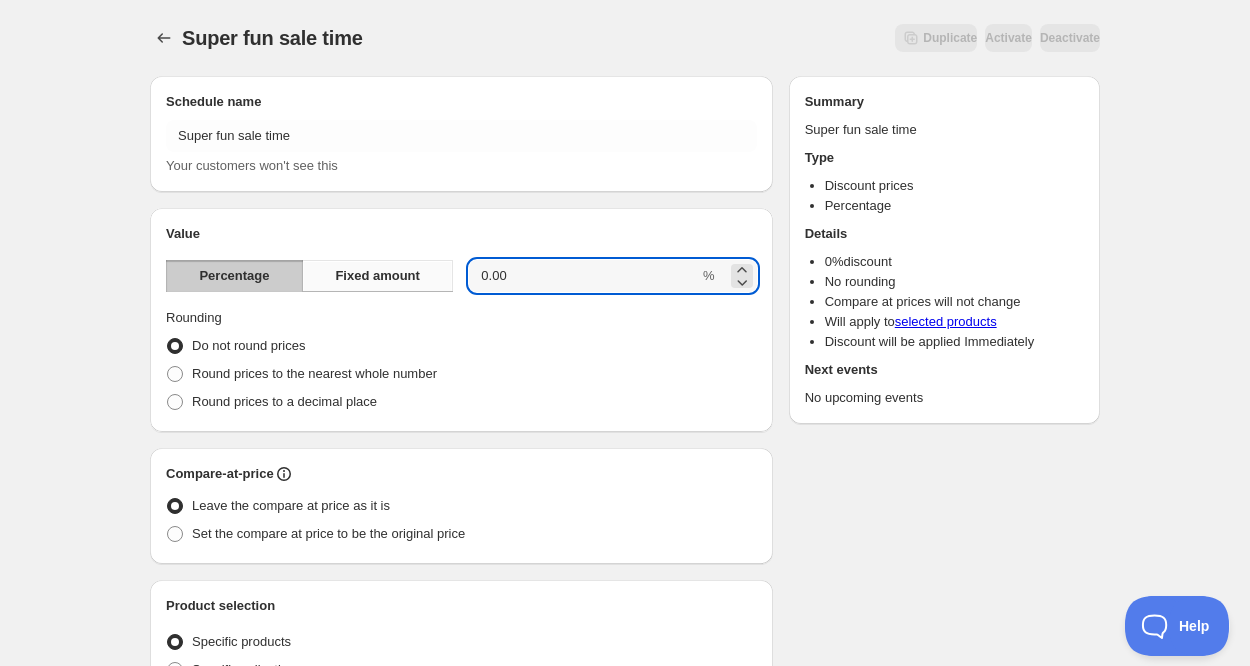 drag, startPoint x: 603, startPoint y: 276, endPoint x: 406, endPoint y: 275, distance: 197.00253 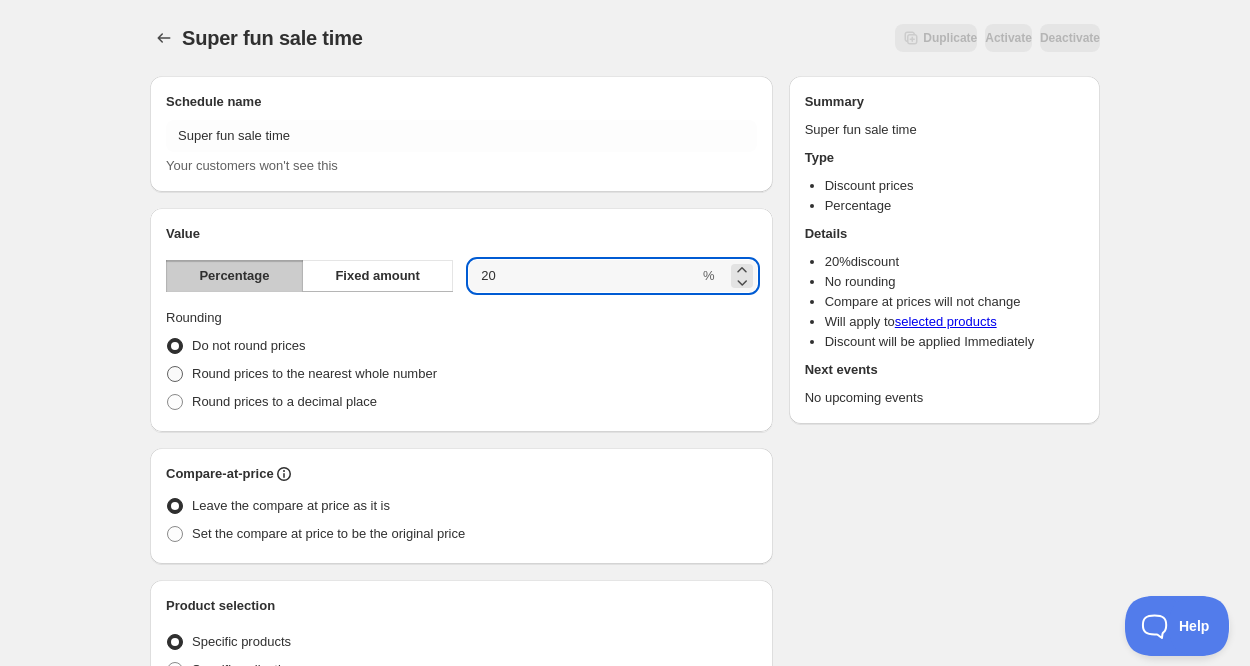 type on "20" 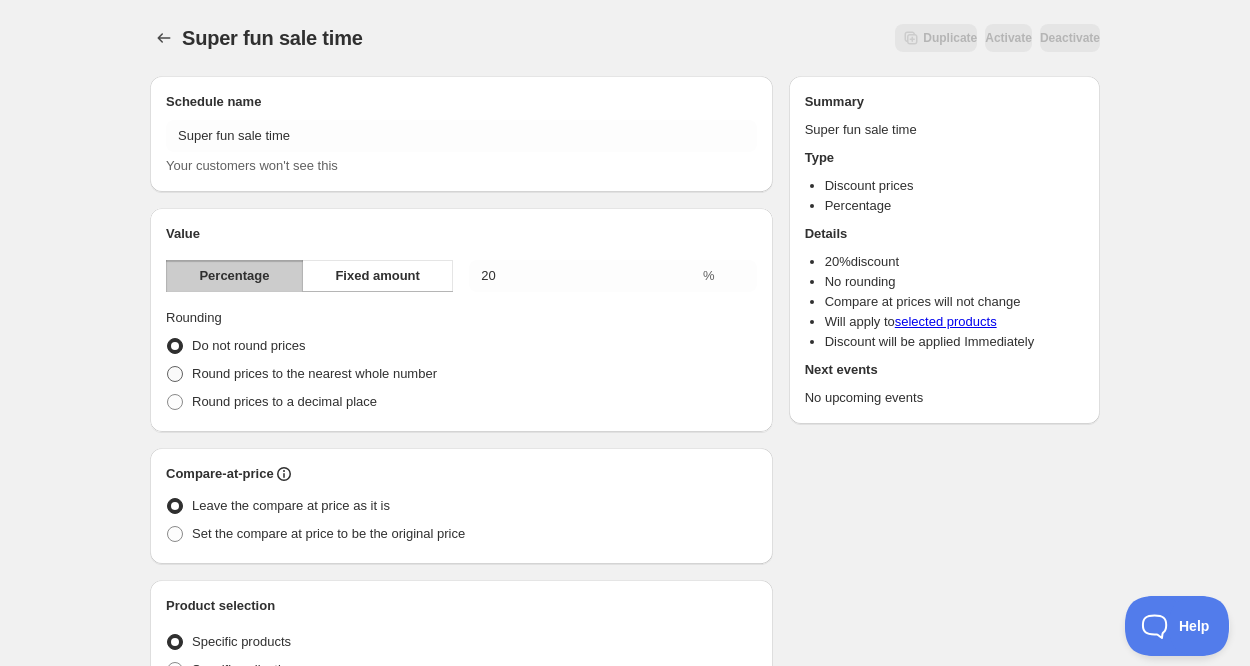 click on "Round prices to the nearest whole number" at bounding box center (314, 373) 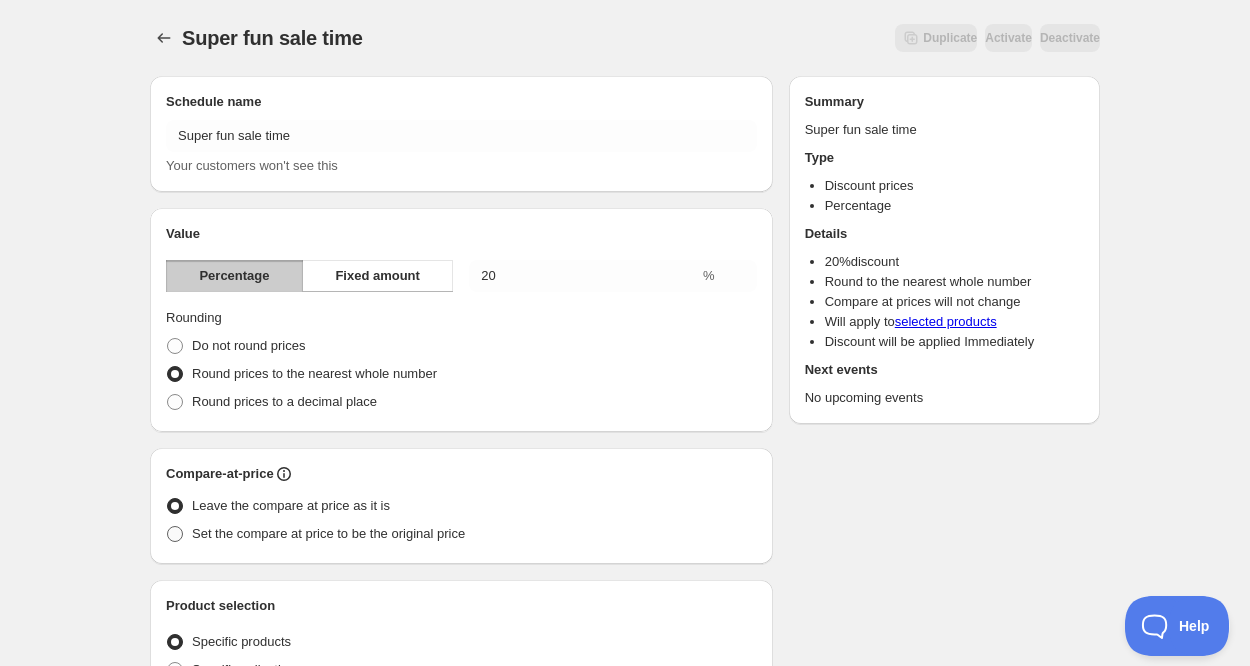 click on "Set the compare at price to be the original price" at bounding box center (328, 533) 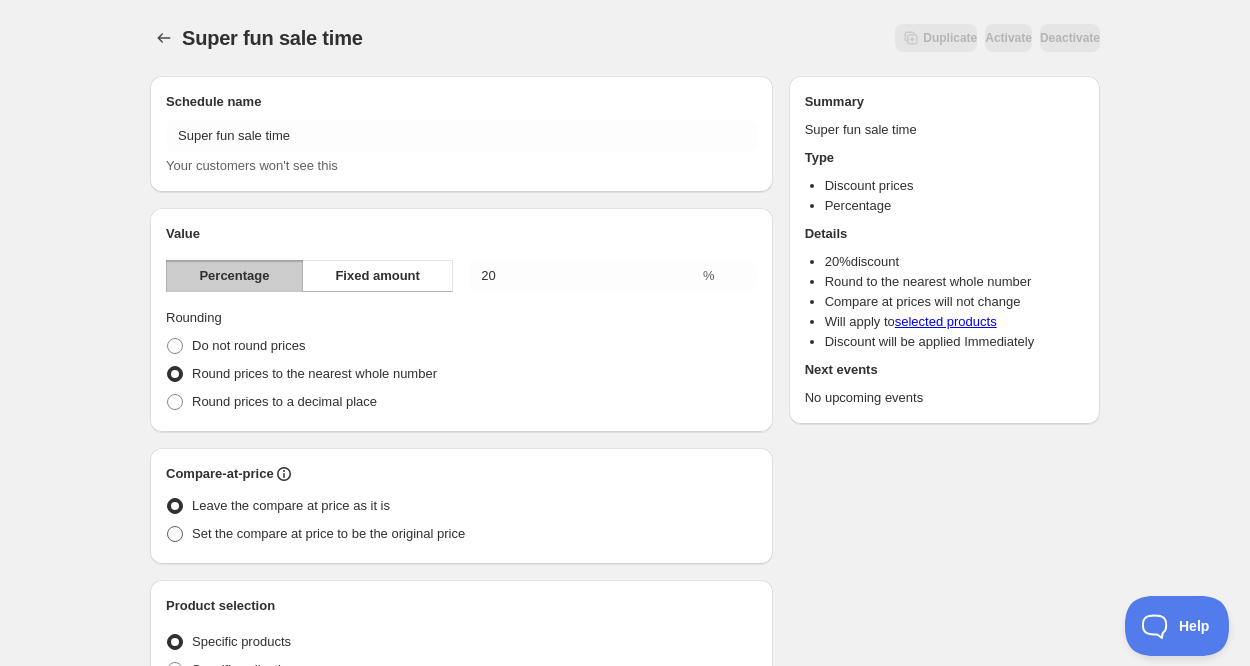 radio on "true" 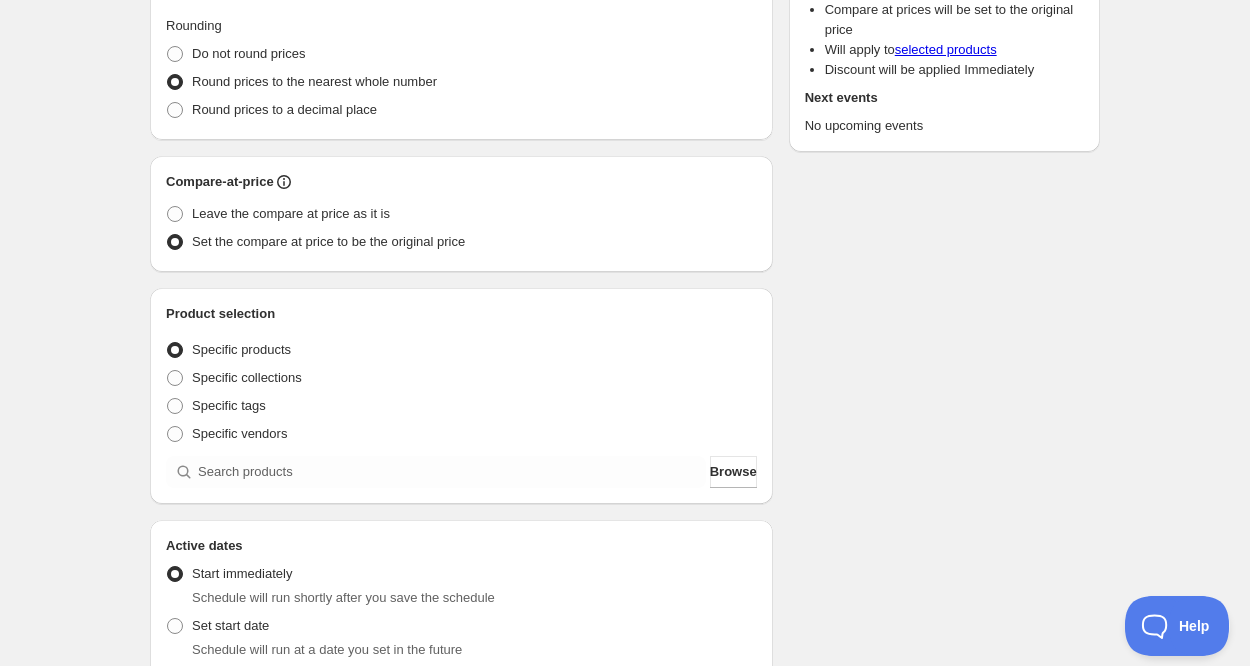 scroll, scrollTop: 295, scrollLeft: 0, axis: vertical 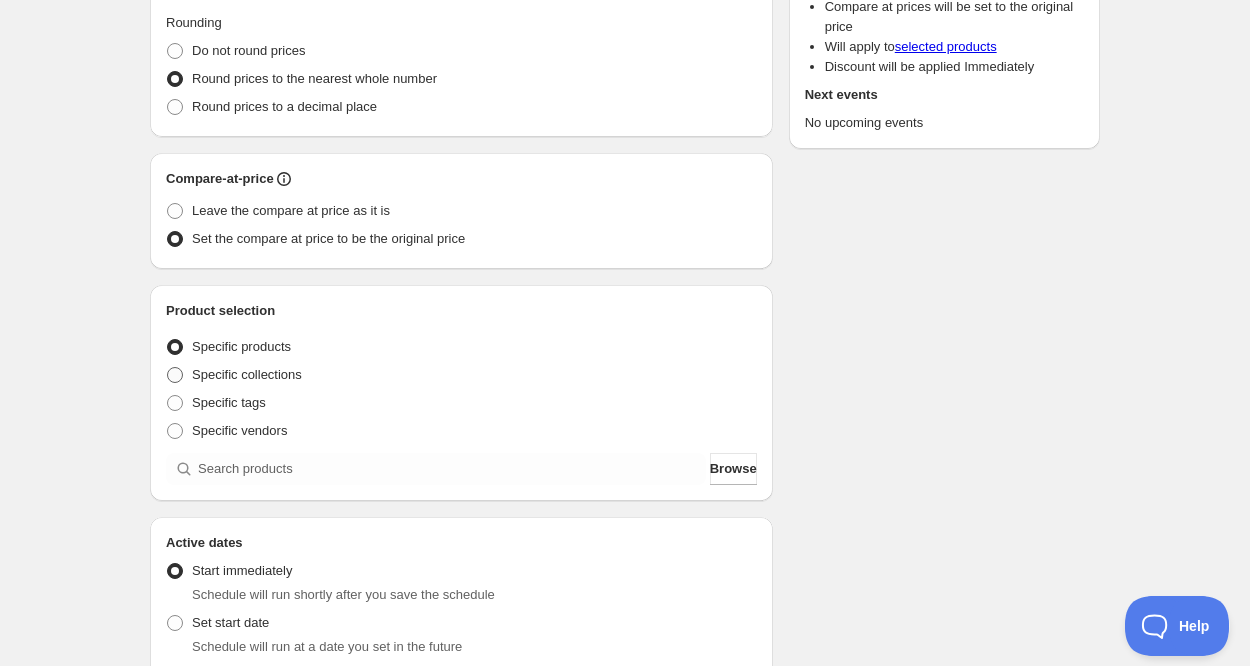 click on "Specific collections" at bounding box center (247, 374) 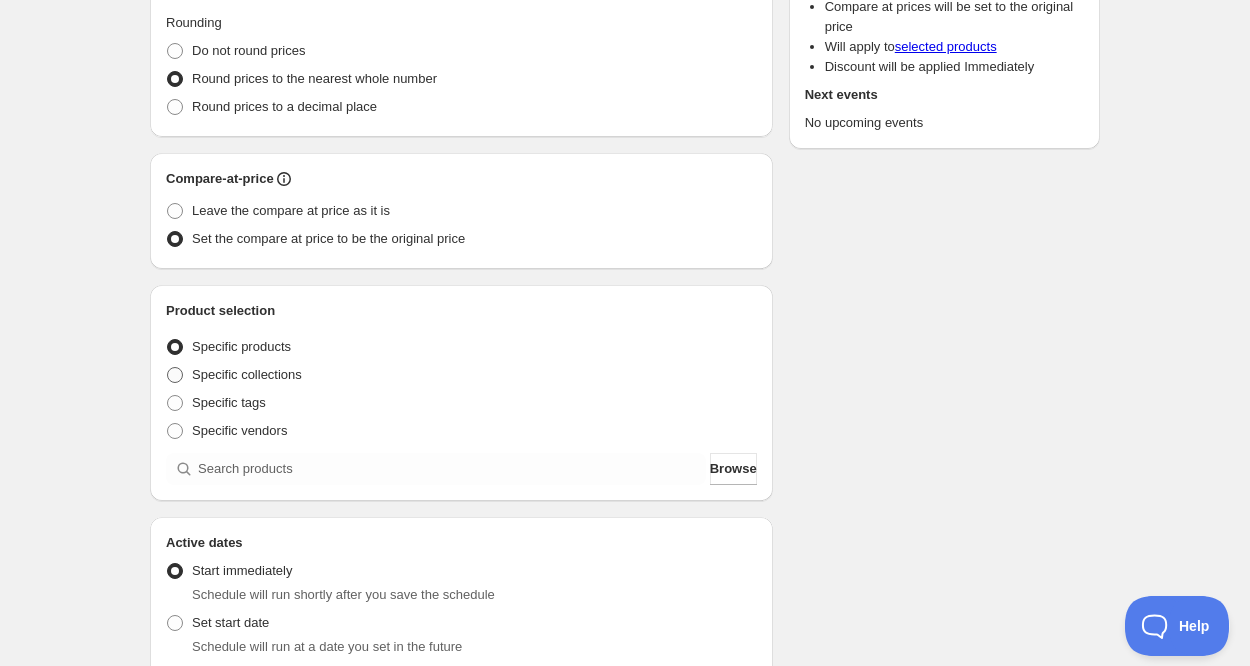 radio on "true" 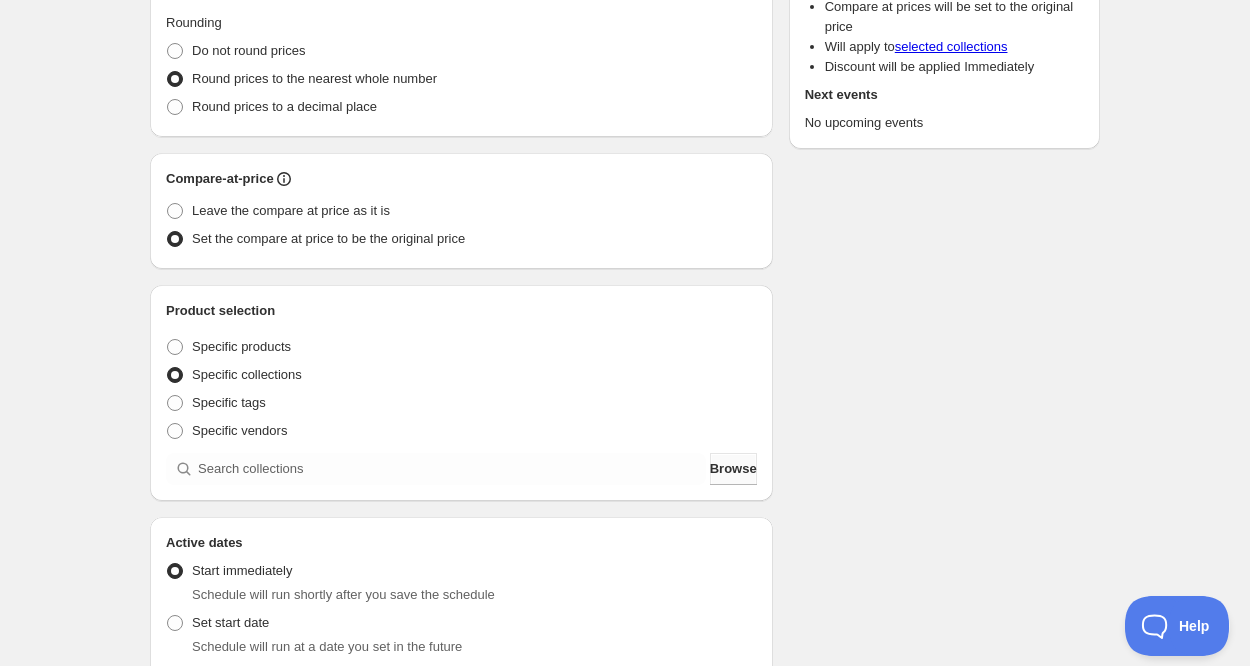 type on "New schedule Aug 05 [DATE] [TIME]" 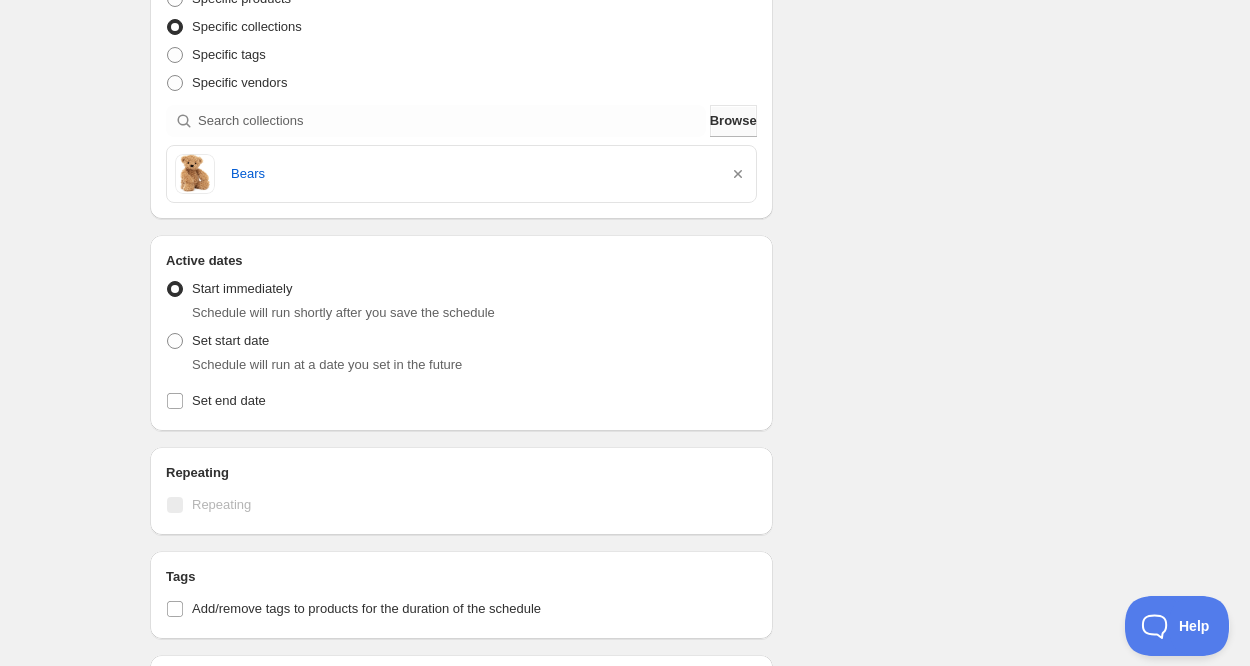 scroll, scrollTop: 644, scrollLeft: 0, axis: vertical 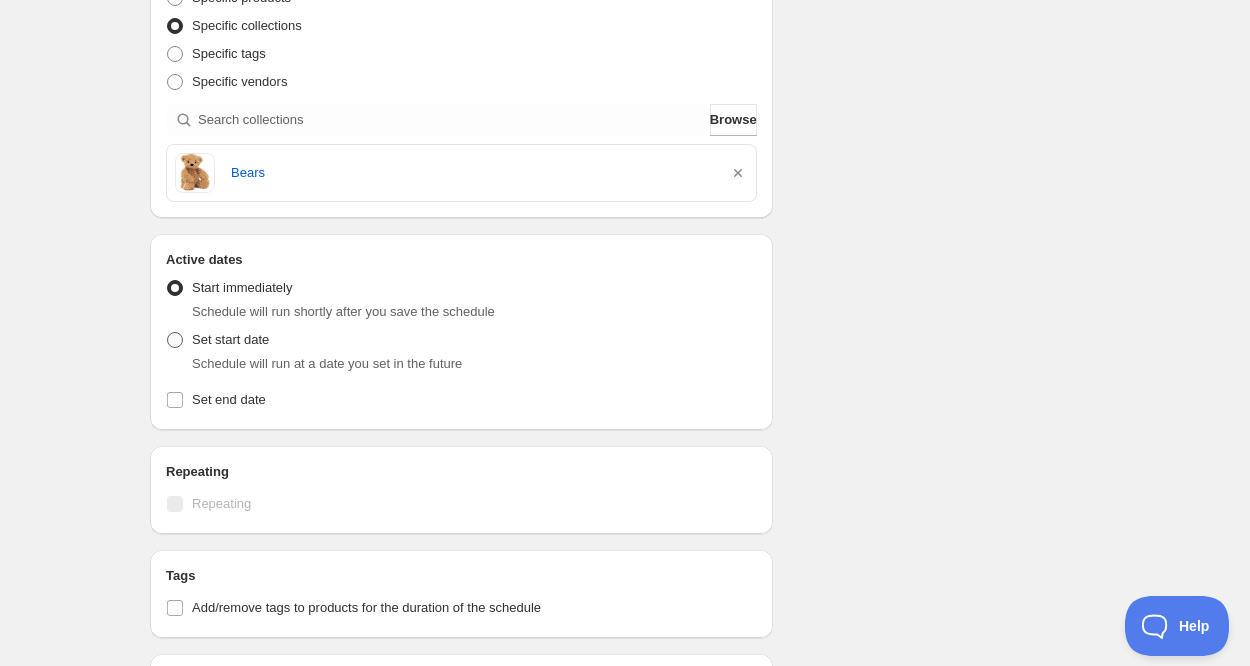 click on "Set start date" at bounding box center [230, 339] 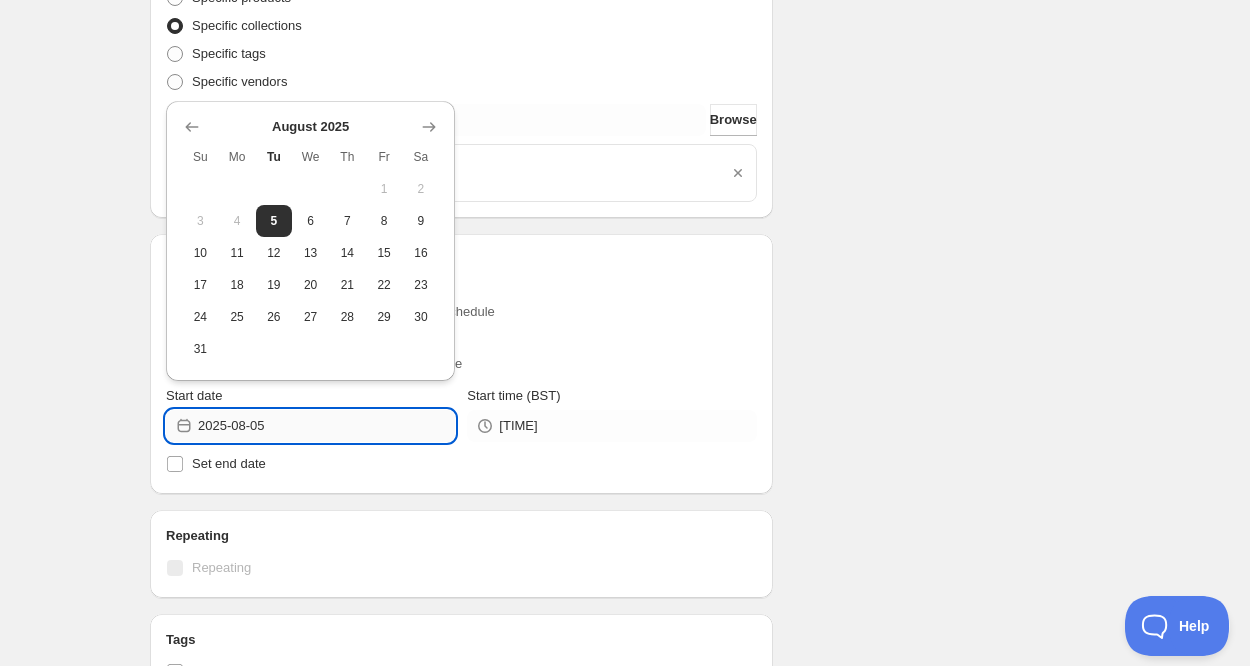click on "2025-08-05" at bounding box center (326, 426) 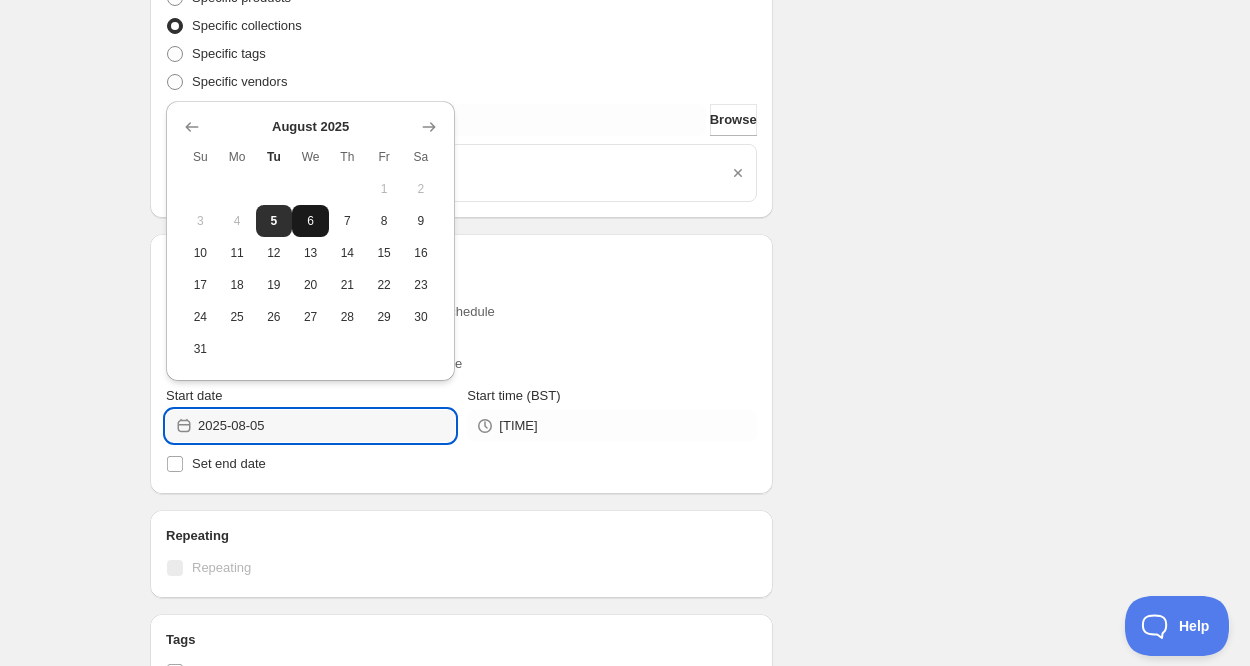 click on "6" at bounding box center [310, 221] 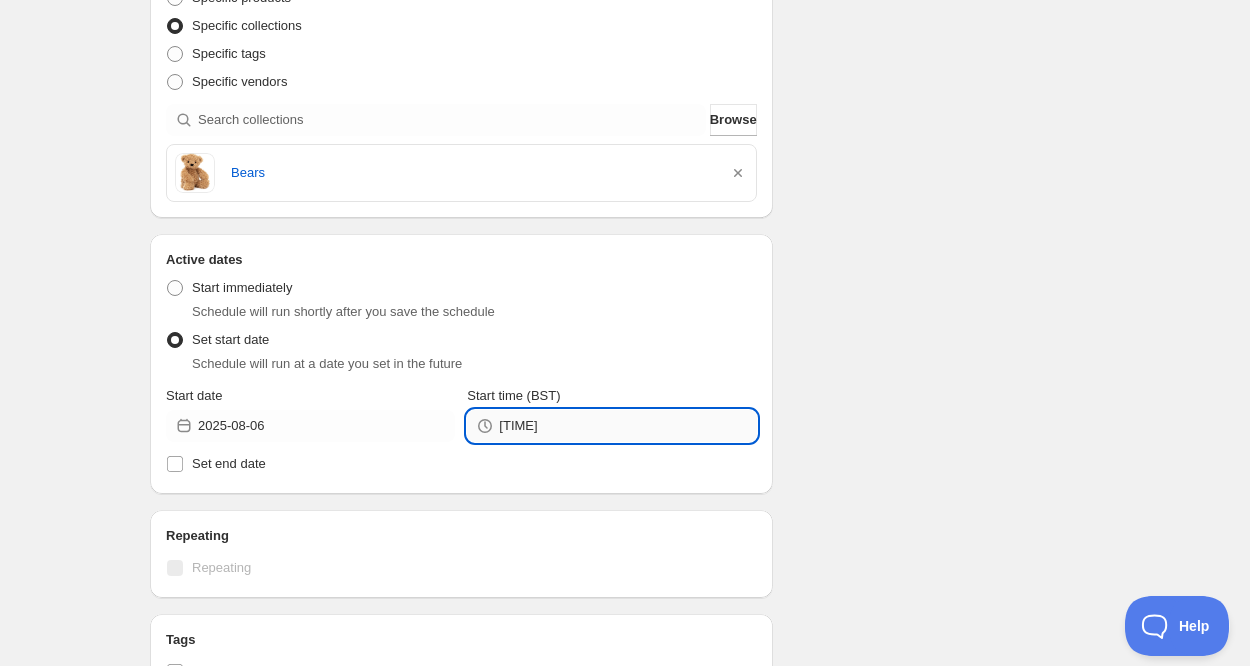 click on "[TIME]" at bounding box center (627, 426) 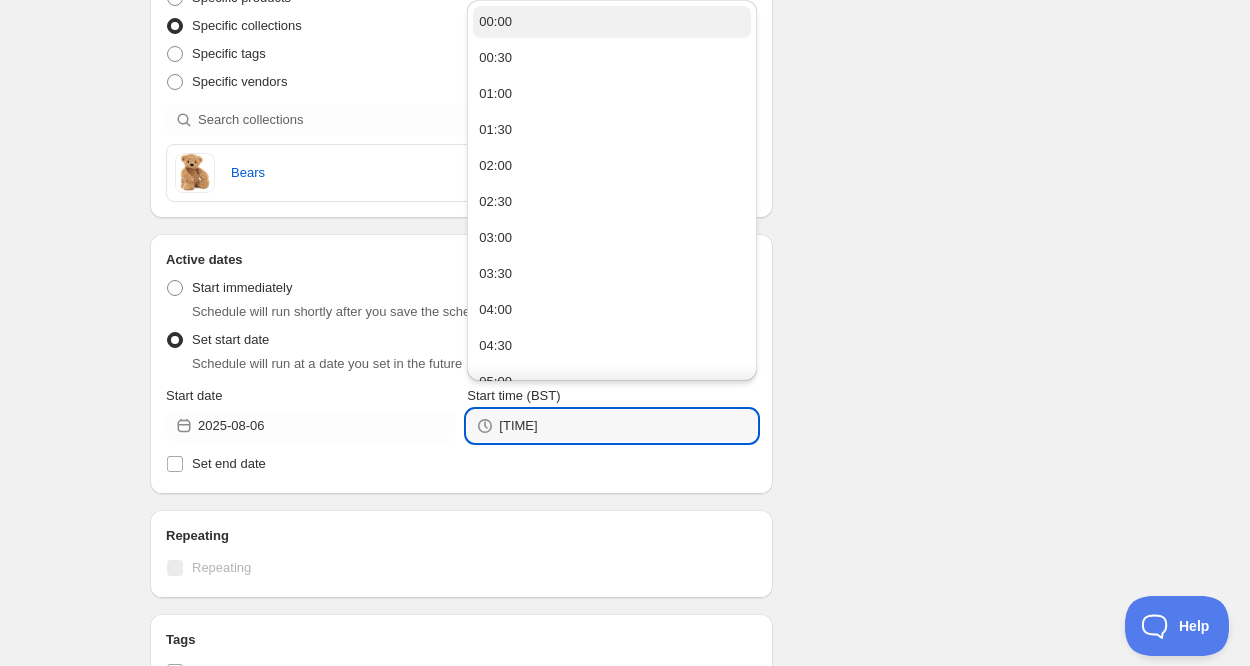 click on "00:00" at bounding box center (611, 22) 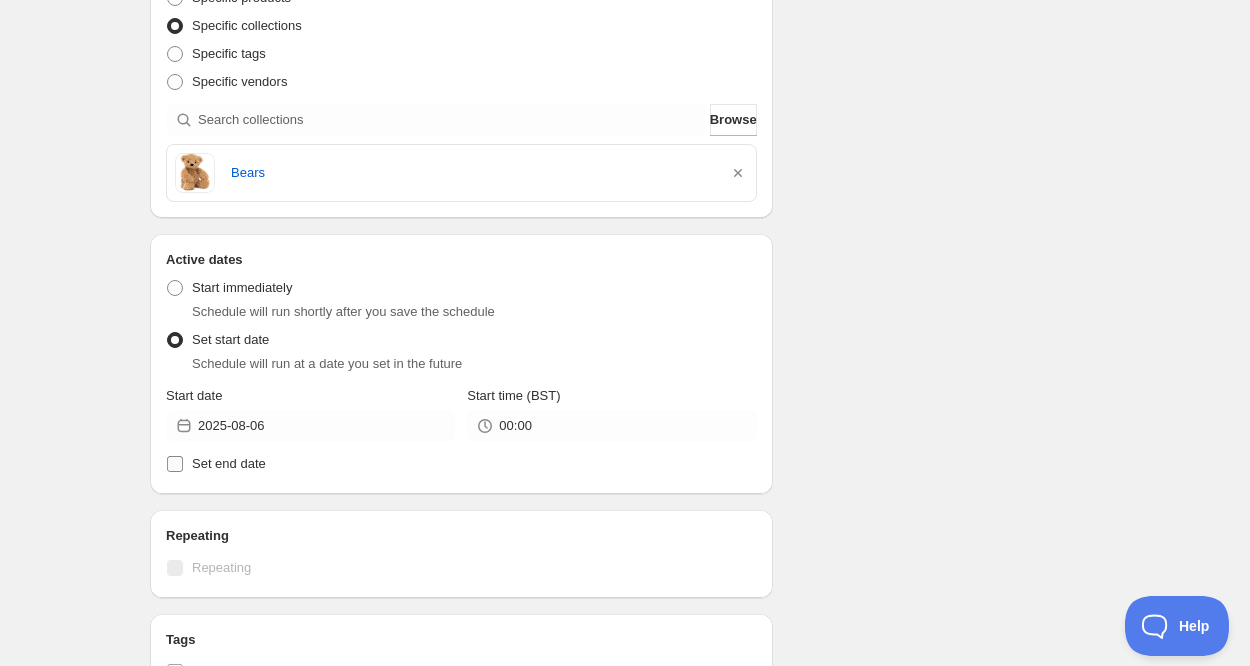 click on "Set end date" at bounding box center [229, 463] 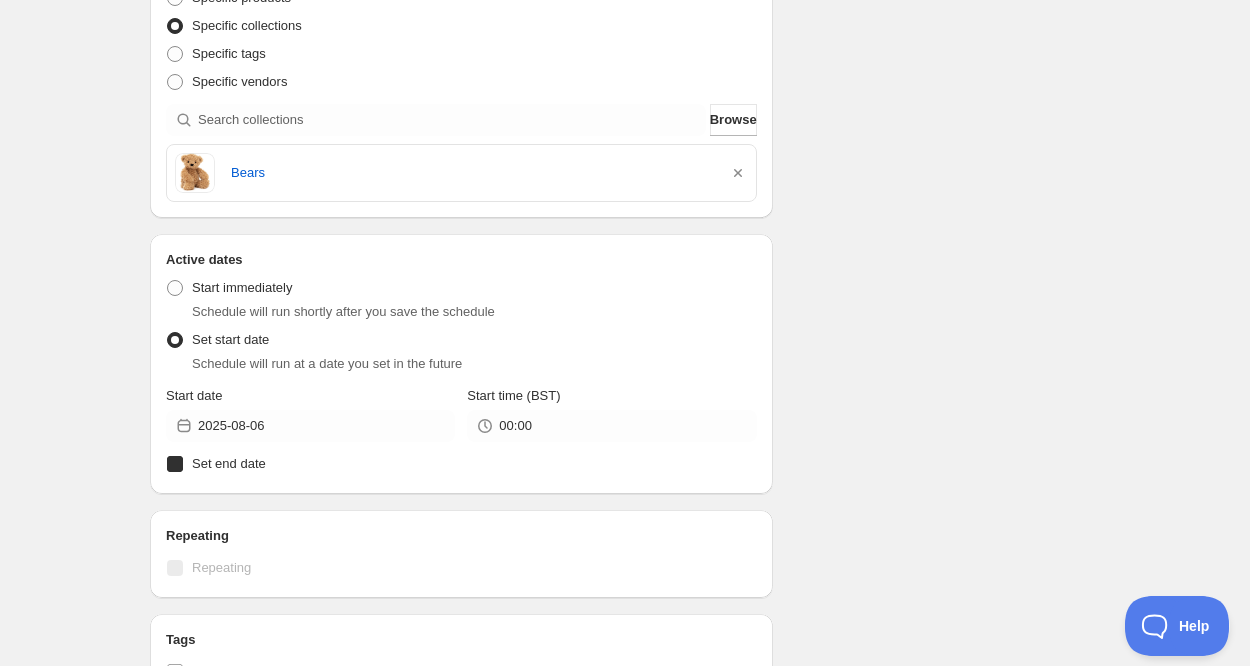 checkbox on "true" 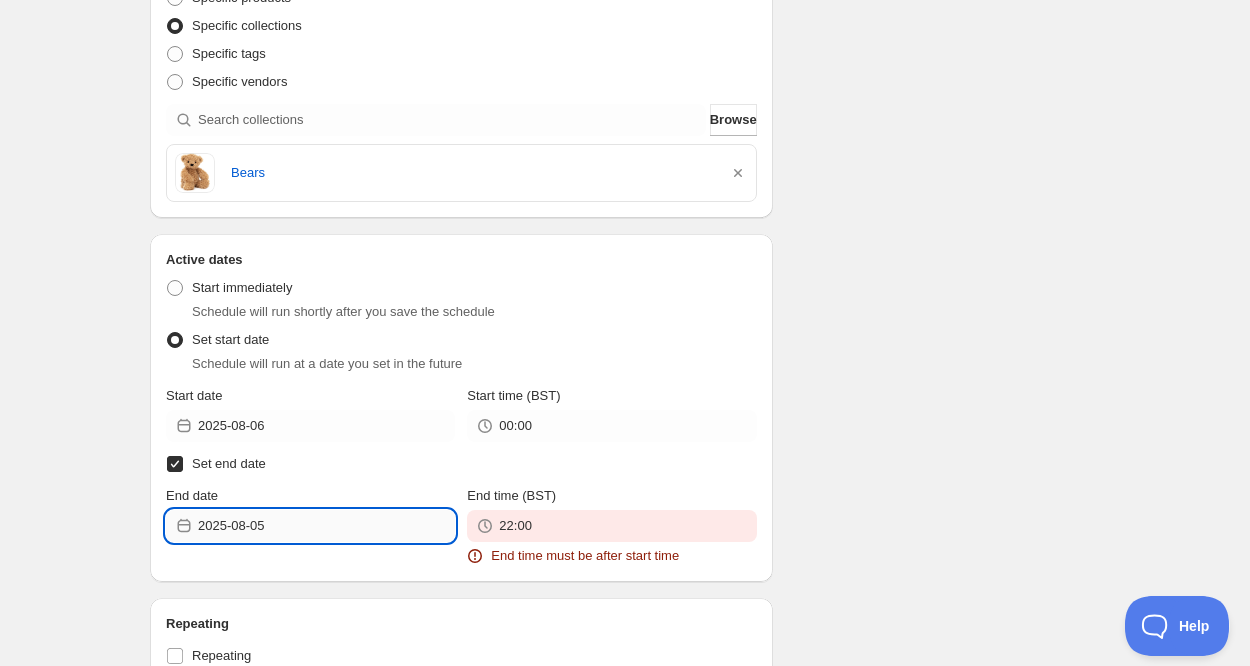 click on "2025-08-05" at bounding box center [326, 526] 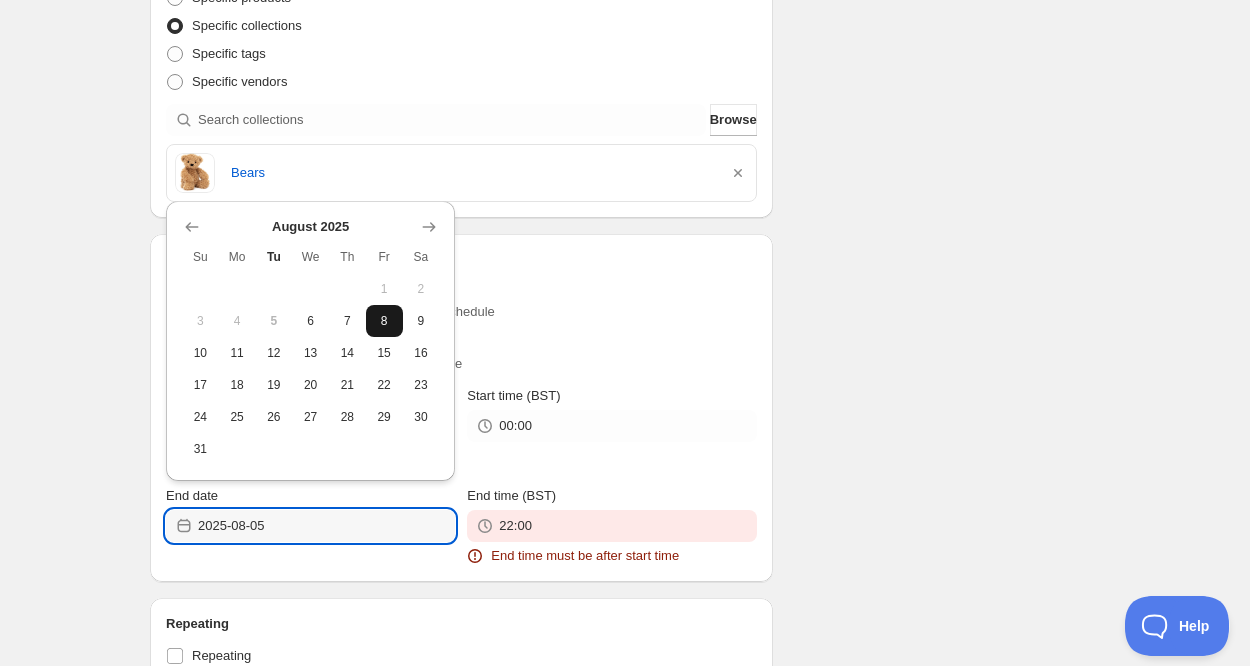 click on "8" at bounding box center (384, 321) 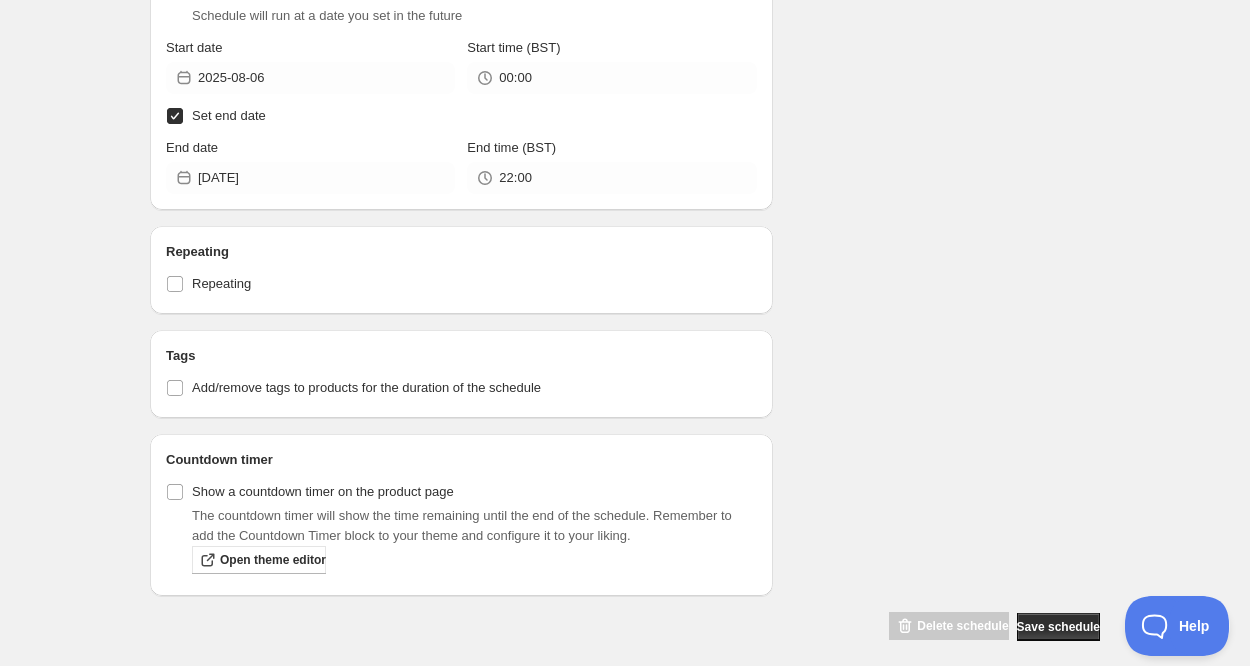 scroll, scrollTop: 993, scrollLeft: 0, axis: vertical 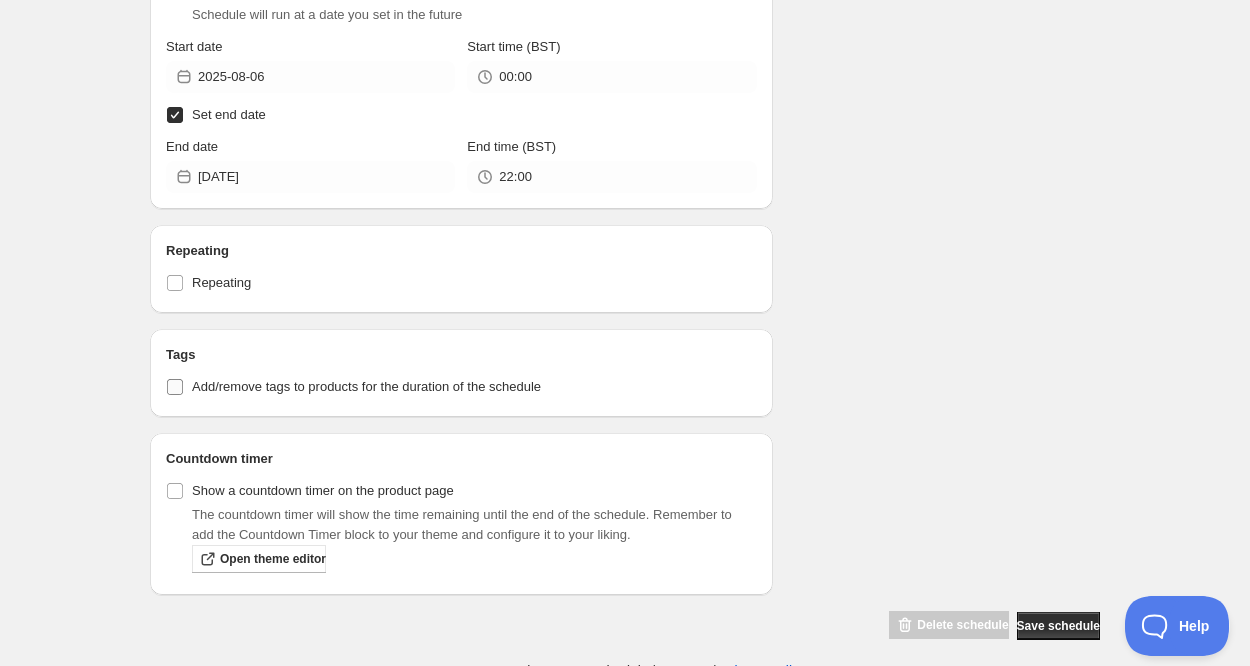 click on "Add/remove tags to products for the duration of the schedule" at bounding box center (366, 386) 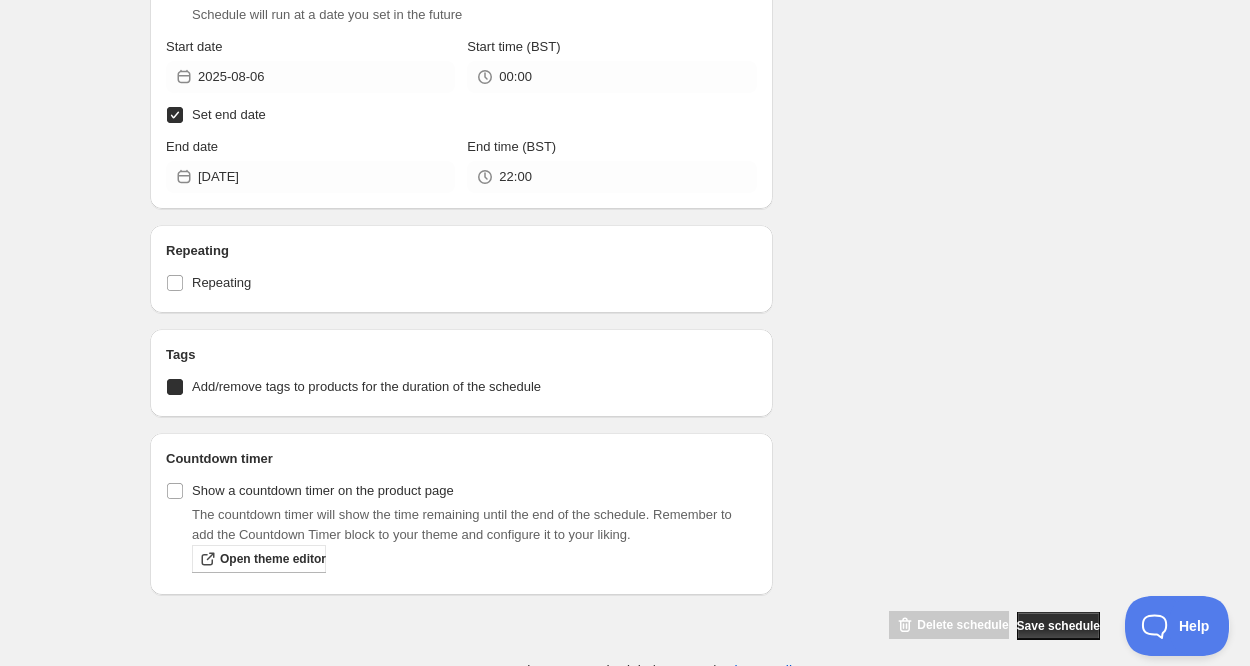 checkbox on "true" 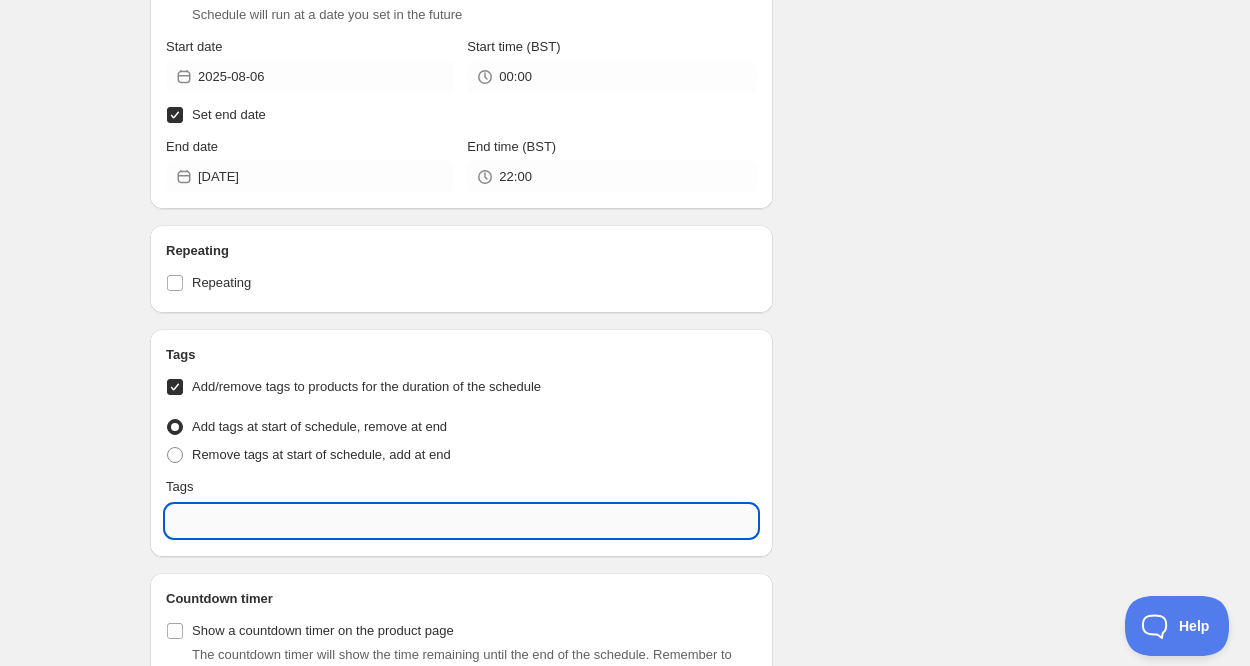 click at bounding box center (461, 521) 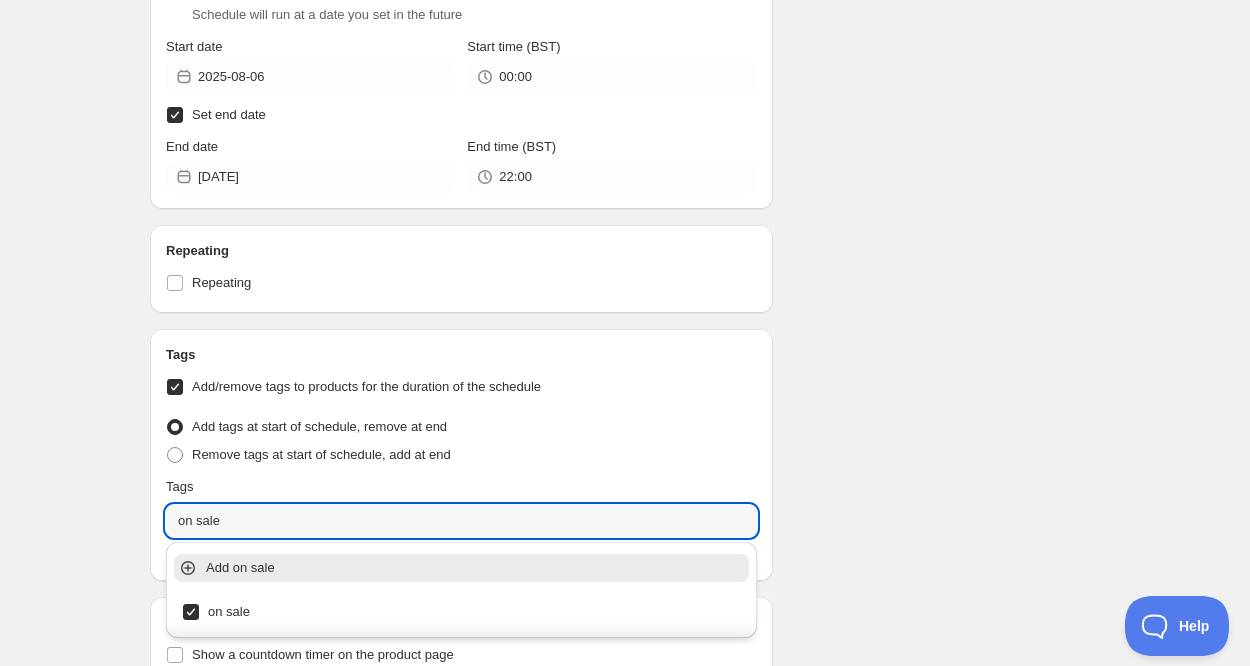 type on "on sale" 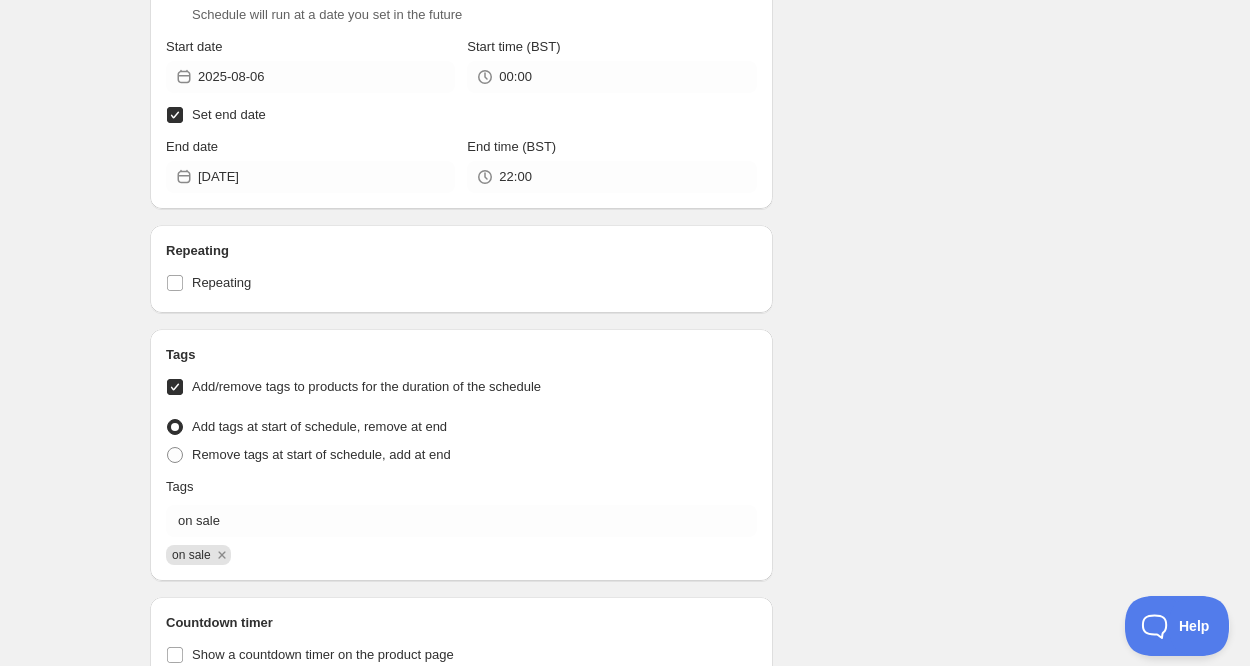 scroll, scrollTop: 1169, scrollLeft: 0, axis: vertical 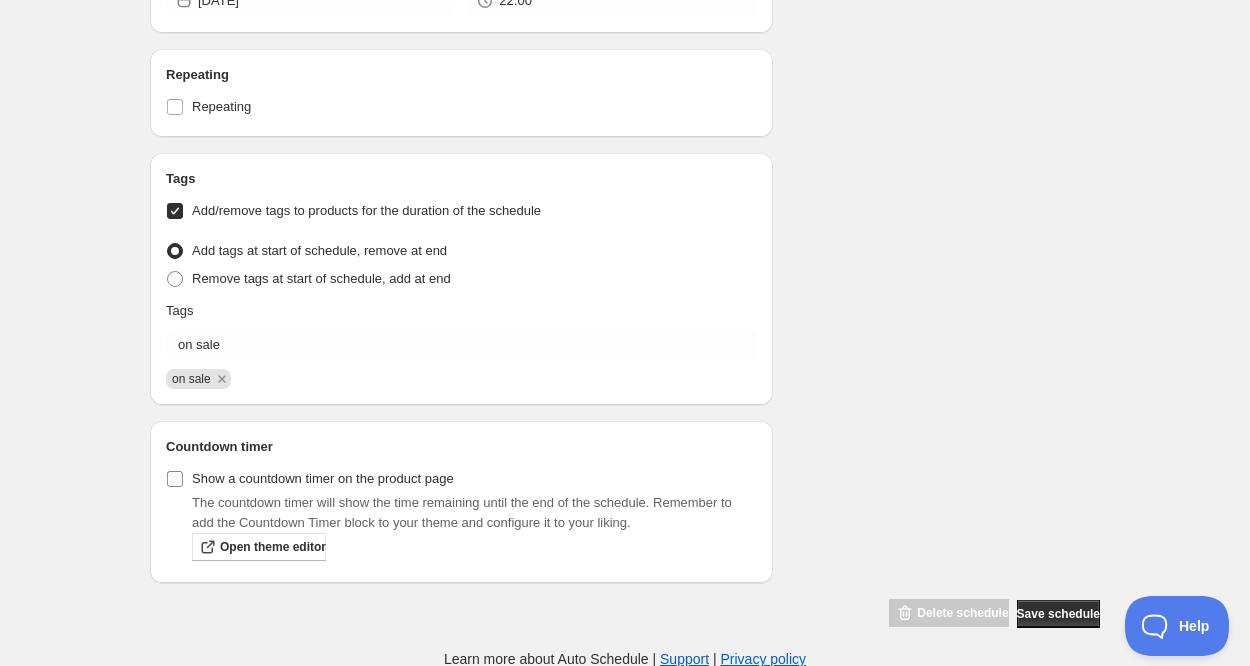 click on "Show a countdown timer on the product page" at bounding box center (323, 478) 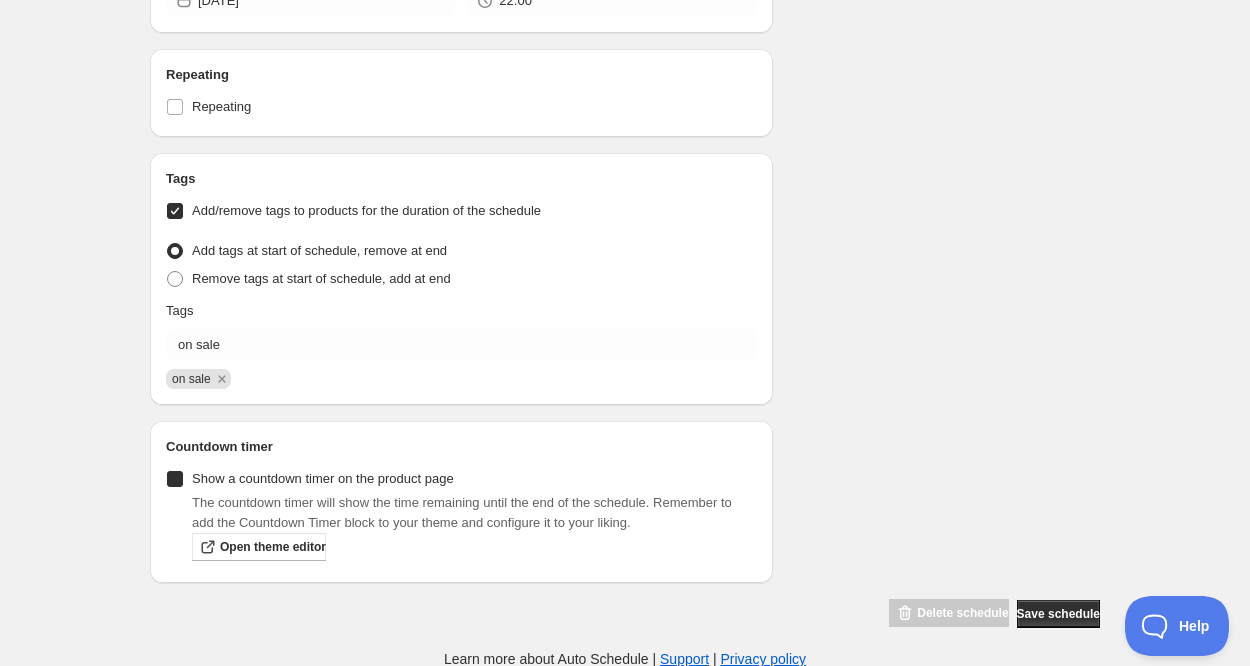 checkbox on "true" 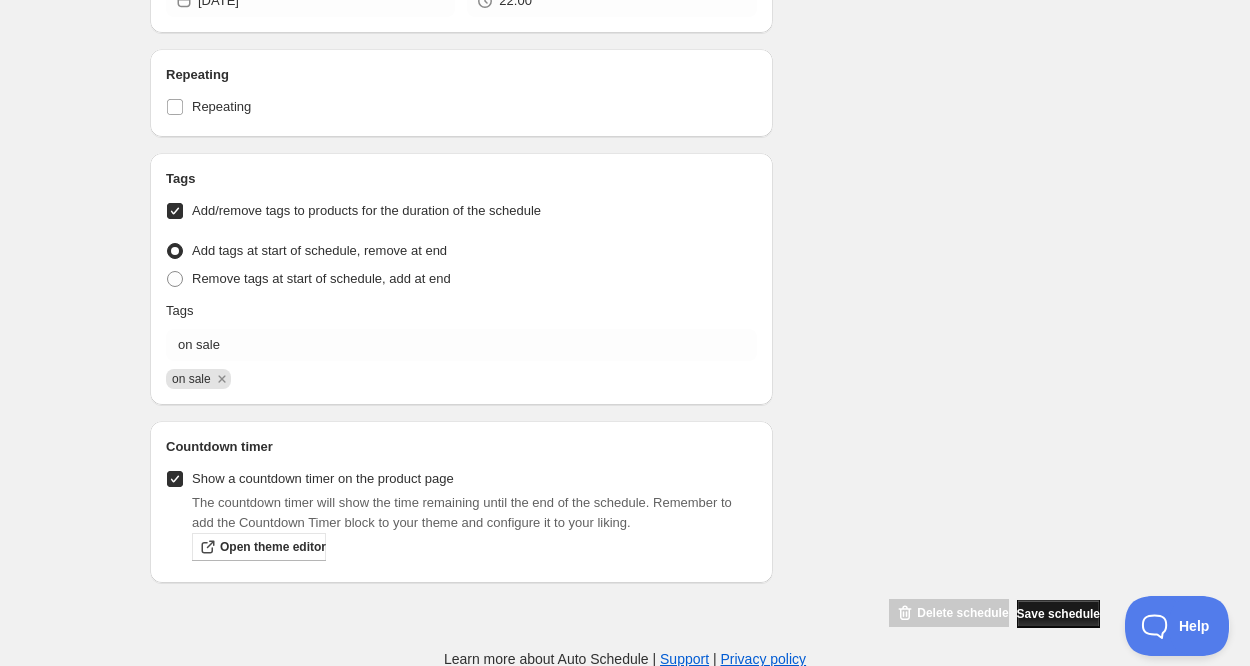 click on "Save schedule" at bounding box center (1058, 614) 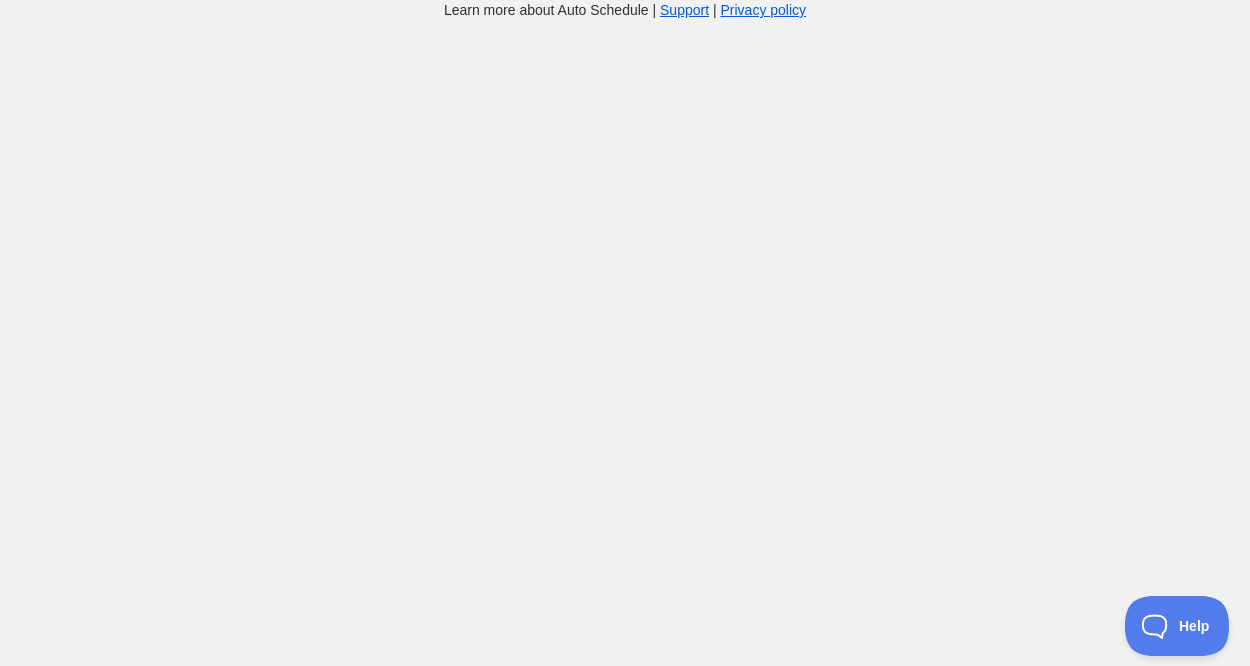 scroll, scrollTop: 0, scrollLeft: 0, axis: both 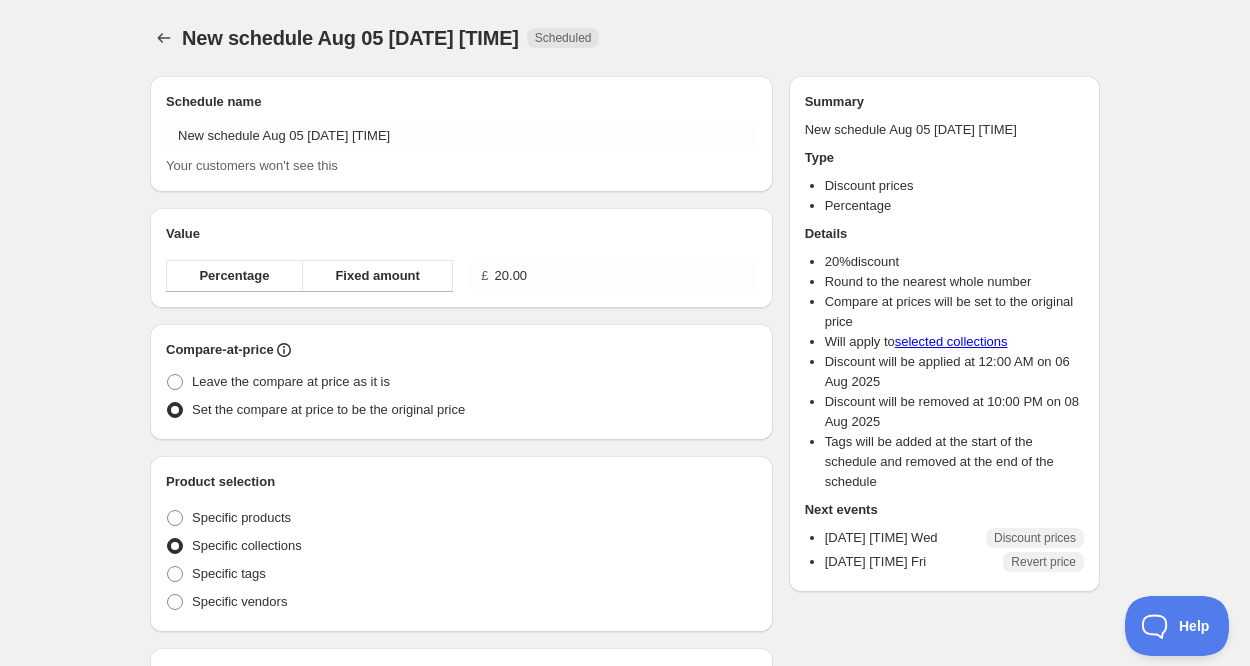 radio on "true" 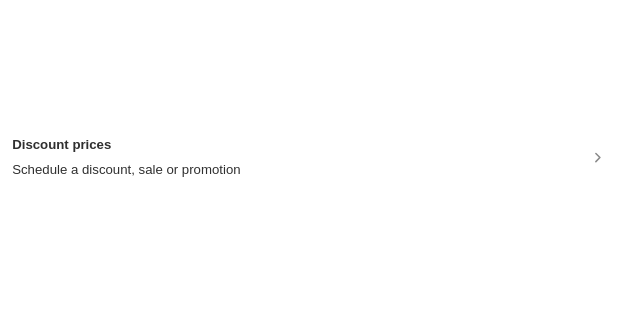scroll, scrollTop: 0, scrollLeft: 0, axis: both 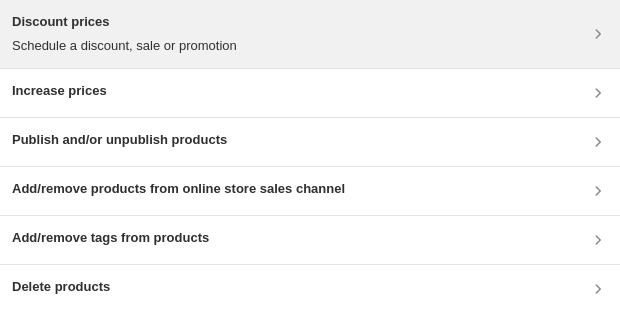 click on "Discount prices" at bounding box center [124, 22] 